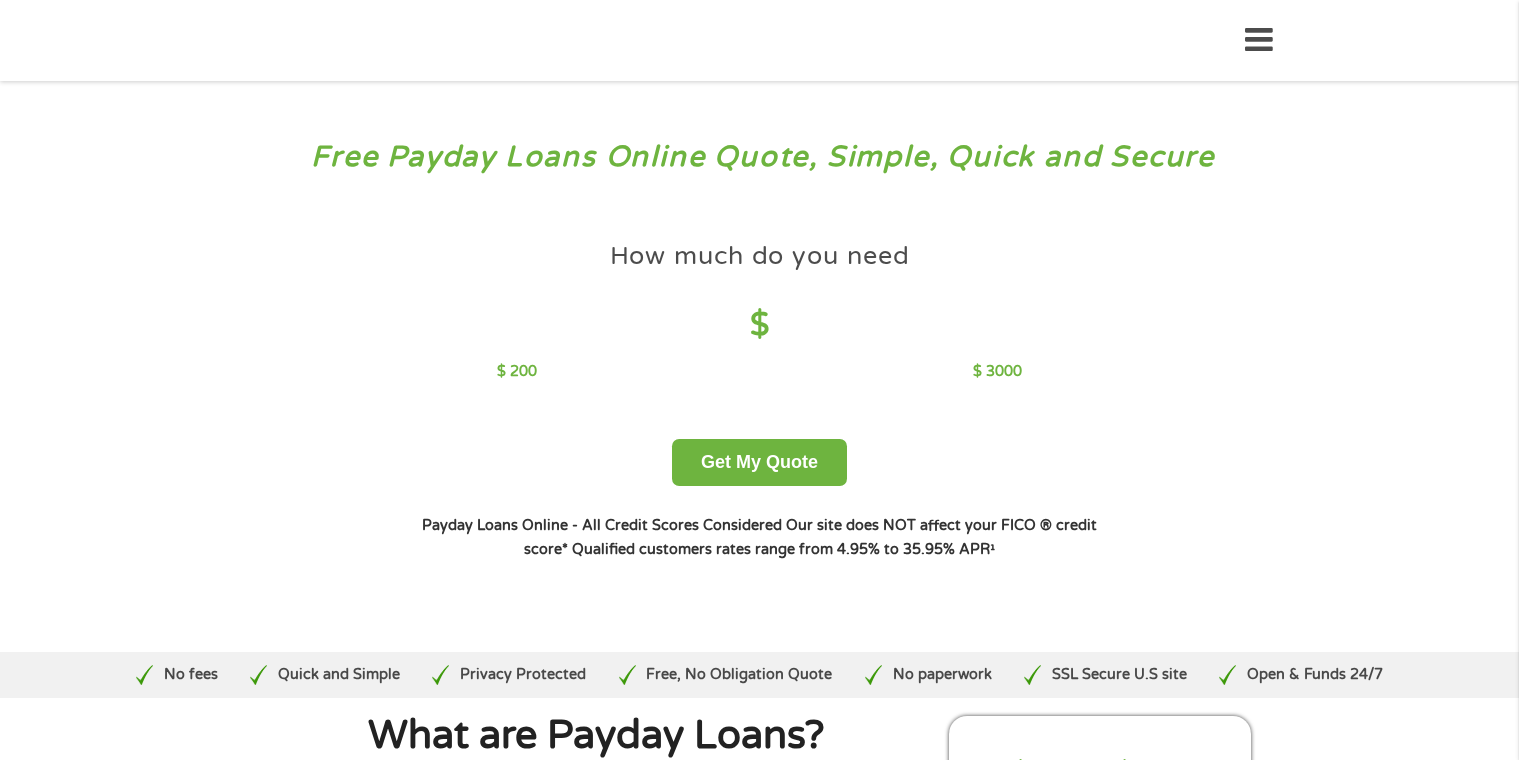 scroll, scrollTop: 0, scrollLeft: 0, axis: both 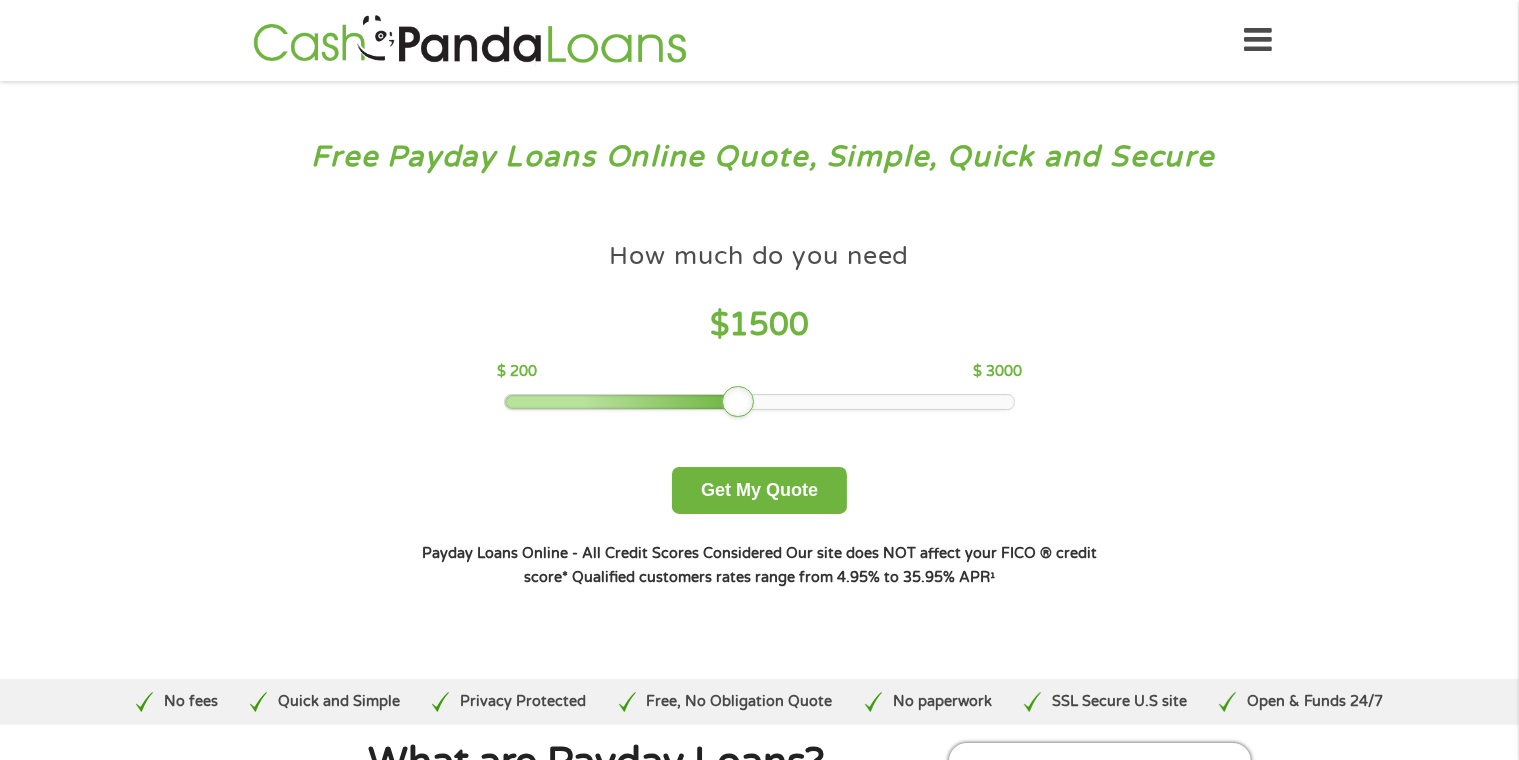 drag, startPoint x: 649, startPoint y: 406, endPoint x: 760, endPoint y: 378, distance: 114.47707 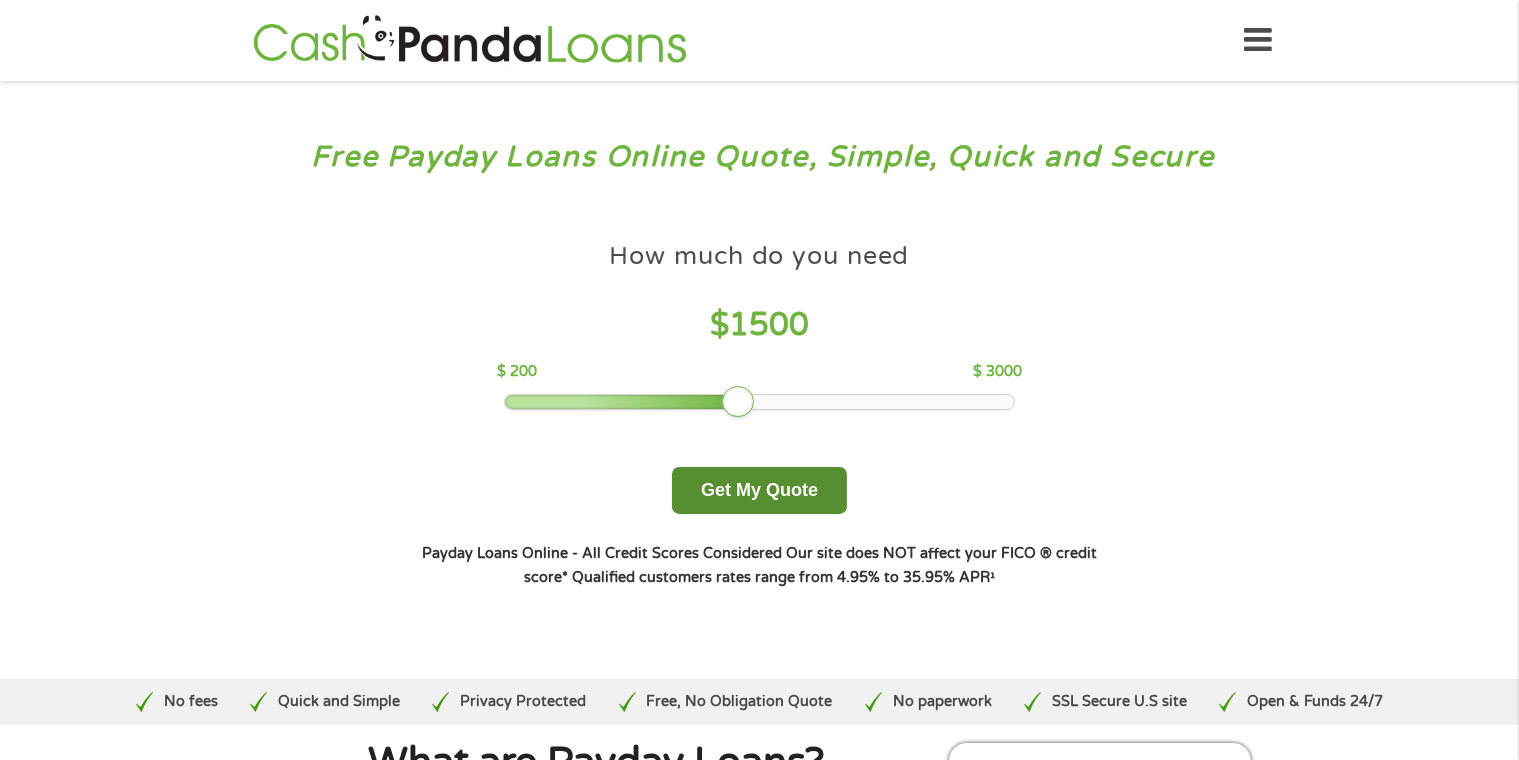 click on "Get My Quote" at bounding box center (759, 490) 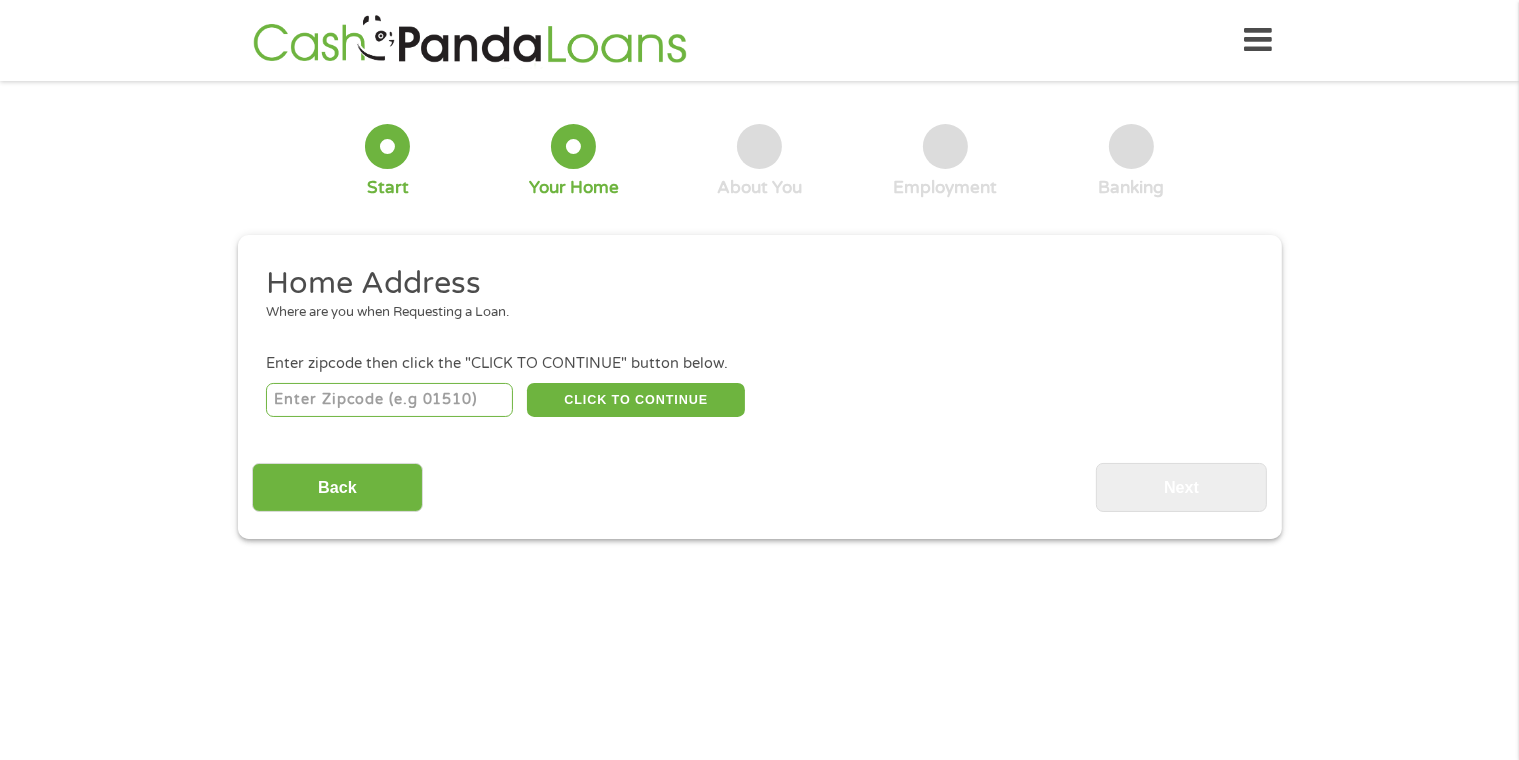 scroll, scrollTop: 6, scrollLeft: 0, axis: vertical 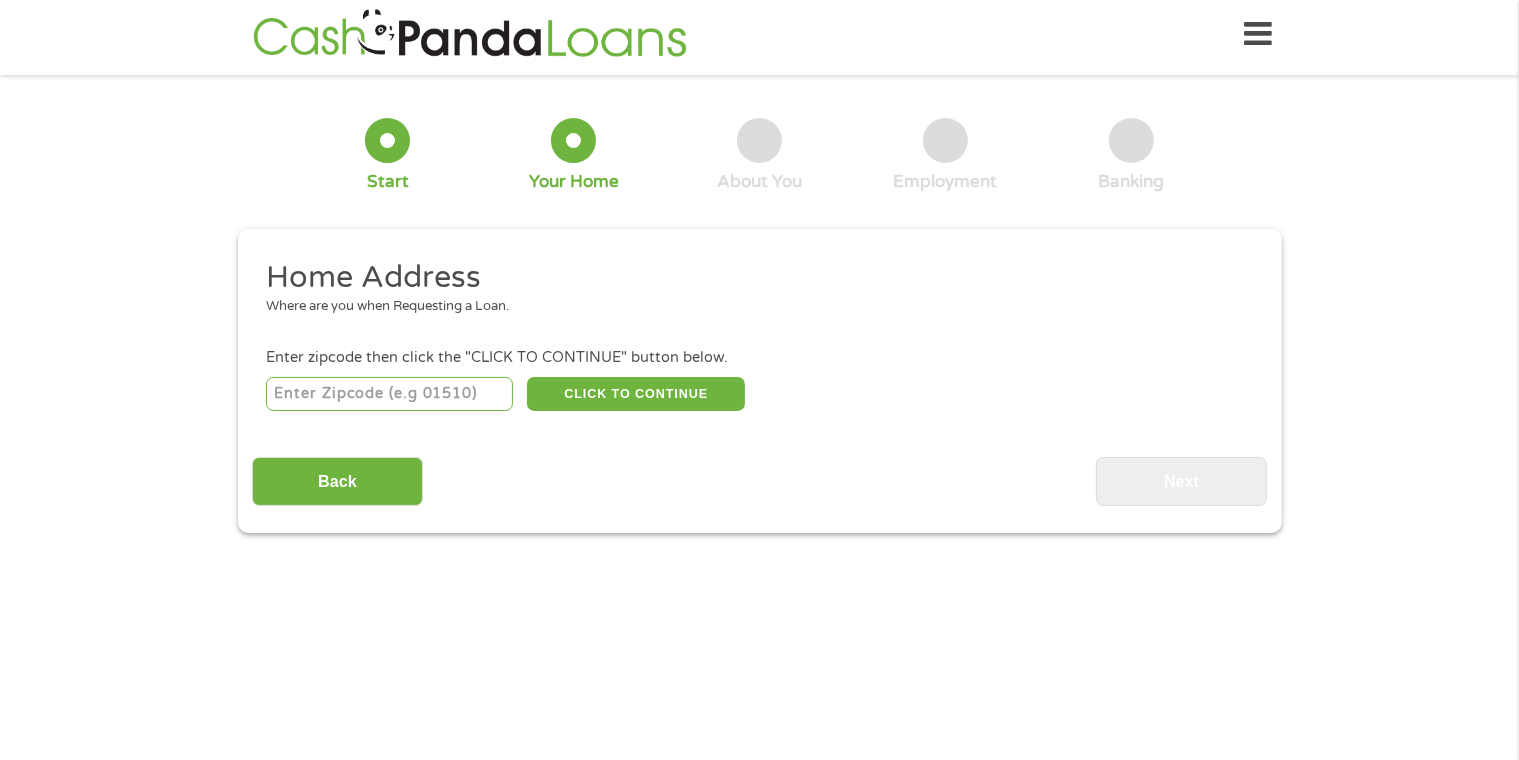click at bounding box center (389, 394) 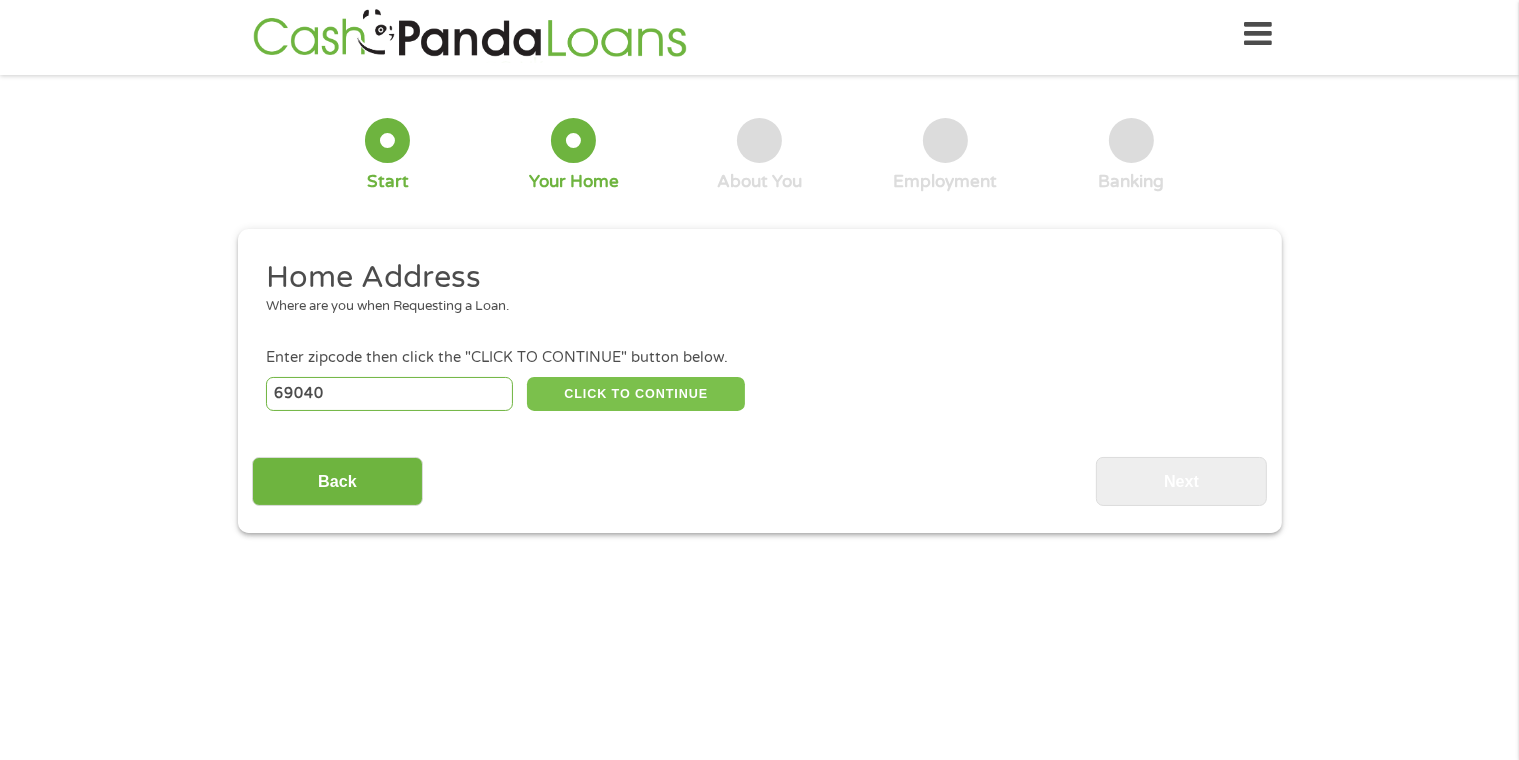 type on "69040" 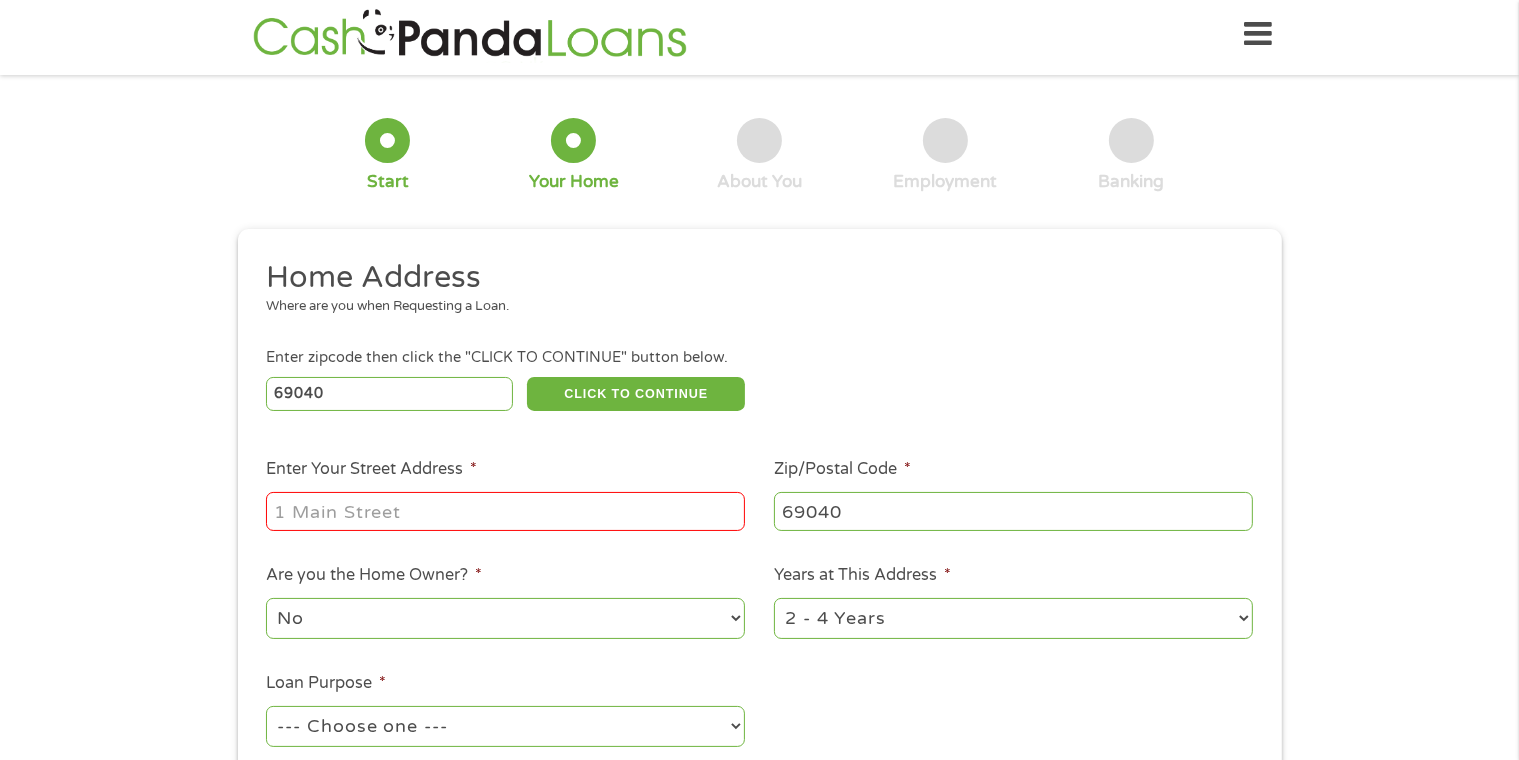 click on "Enter Your Street Address *" at bounding box center (505, 511) 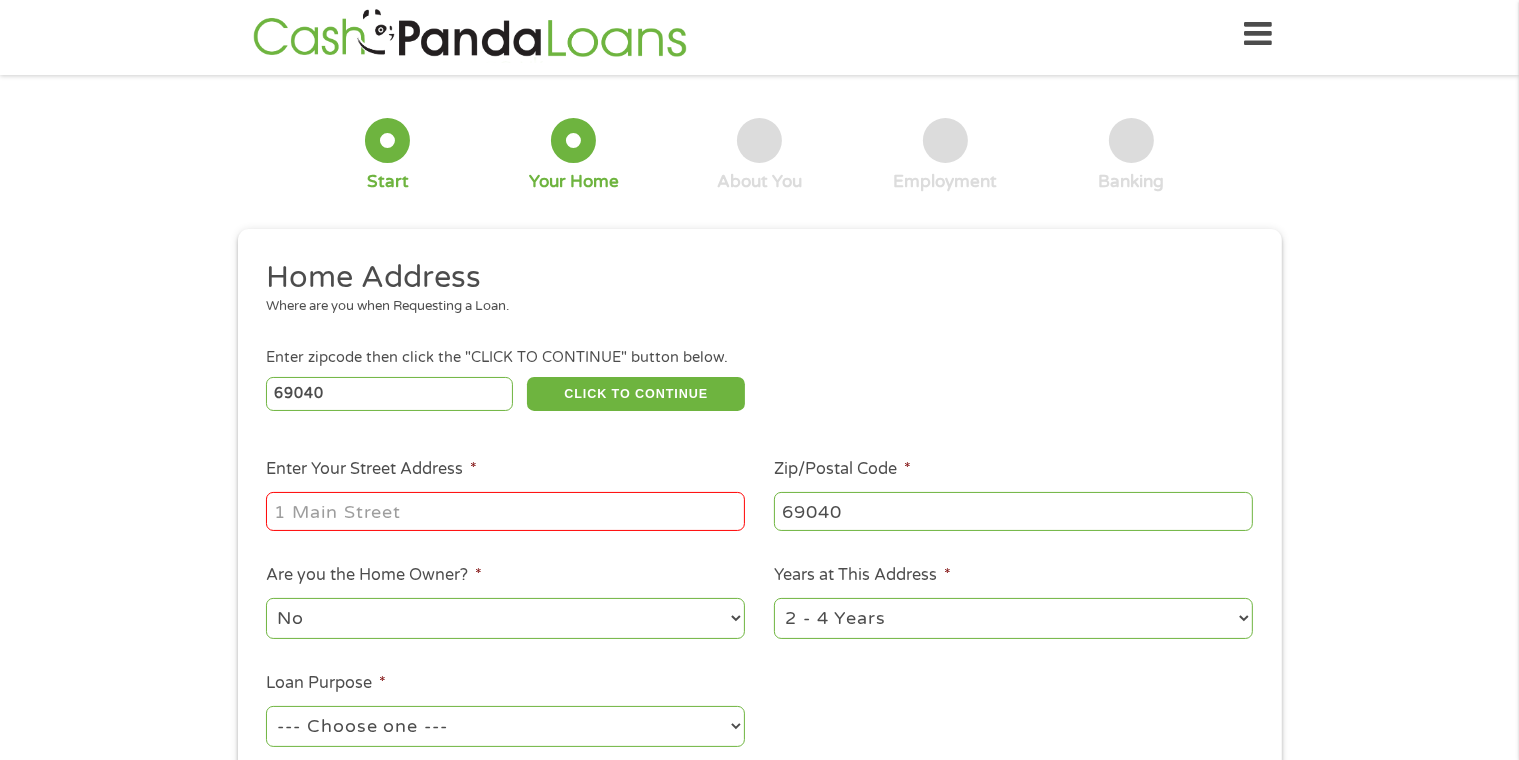 type on "107 N Vennum St, Palisade, NE 69040, USA" 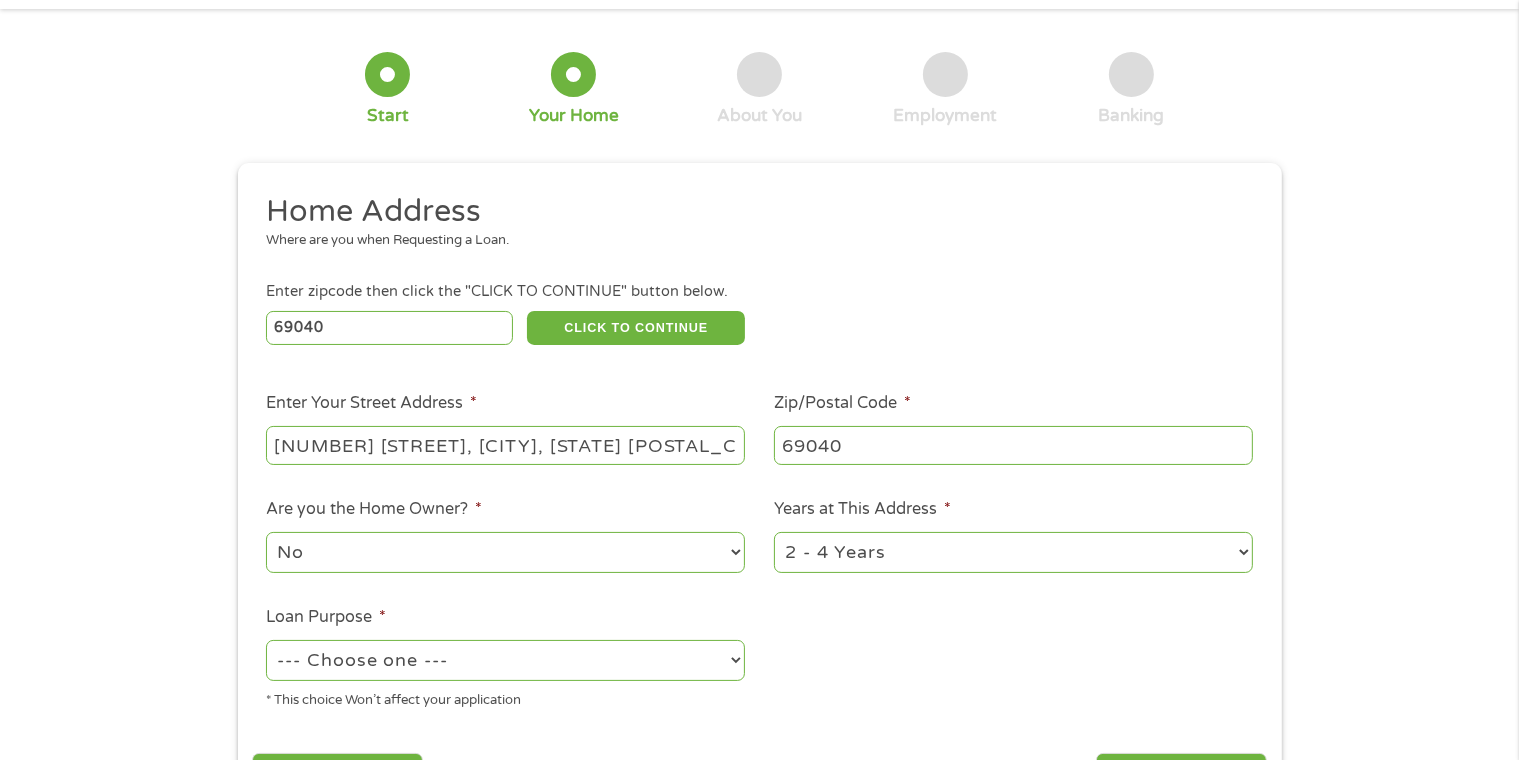 scroll, scrollTop: 106, scrollLeft: 0, axis: vertical 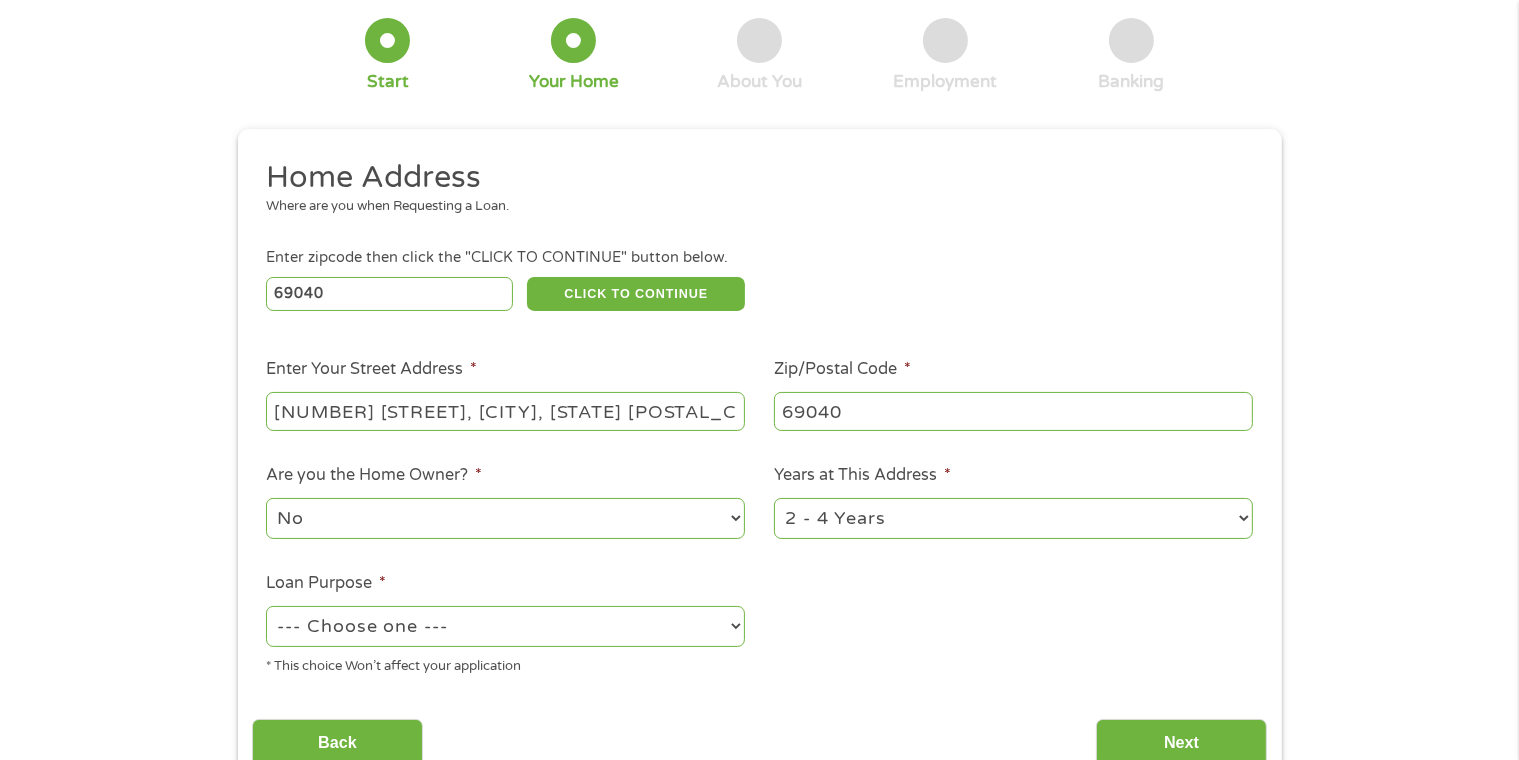 click on "No Yes" at bounding box center [505, 518] 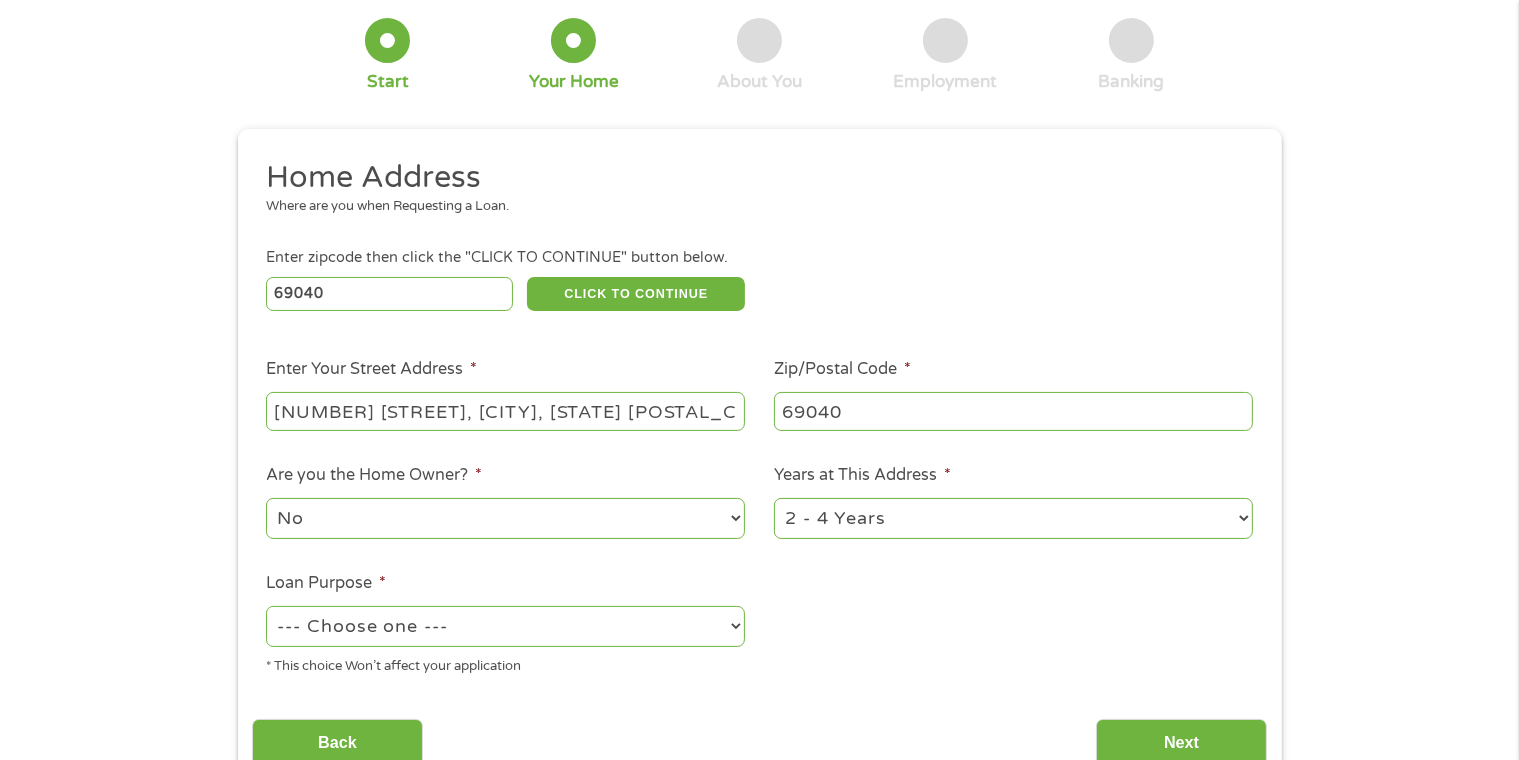 select on "yes" 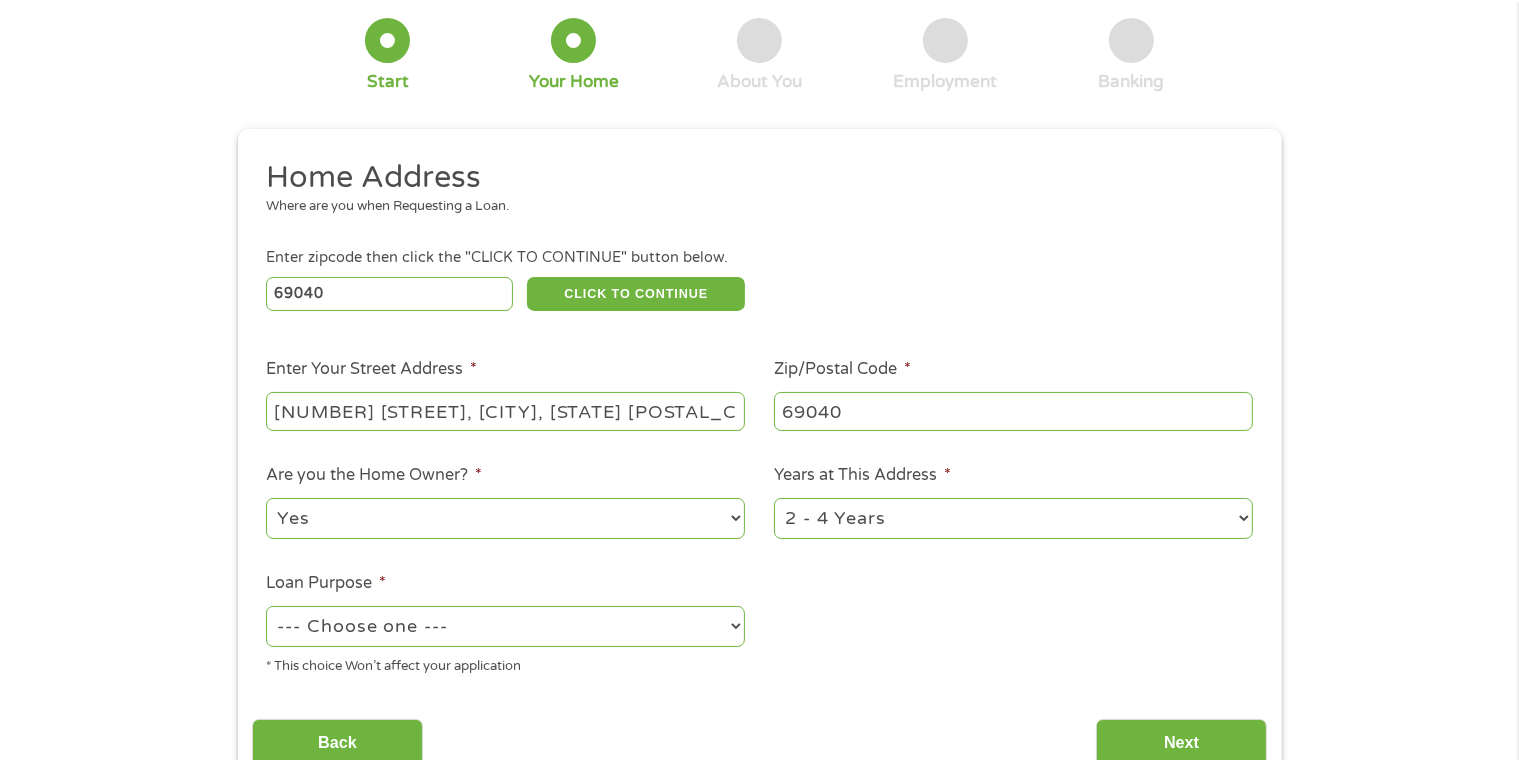 click on "No Yes" at bounding box center (505, 518) 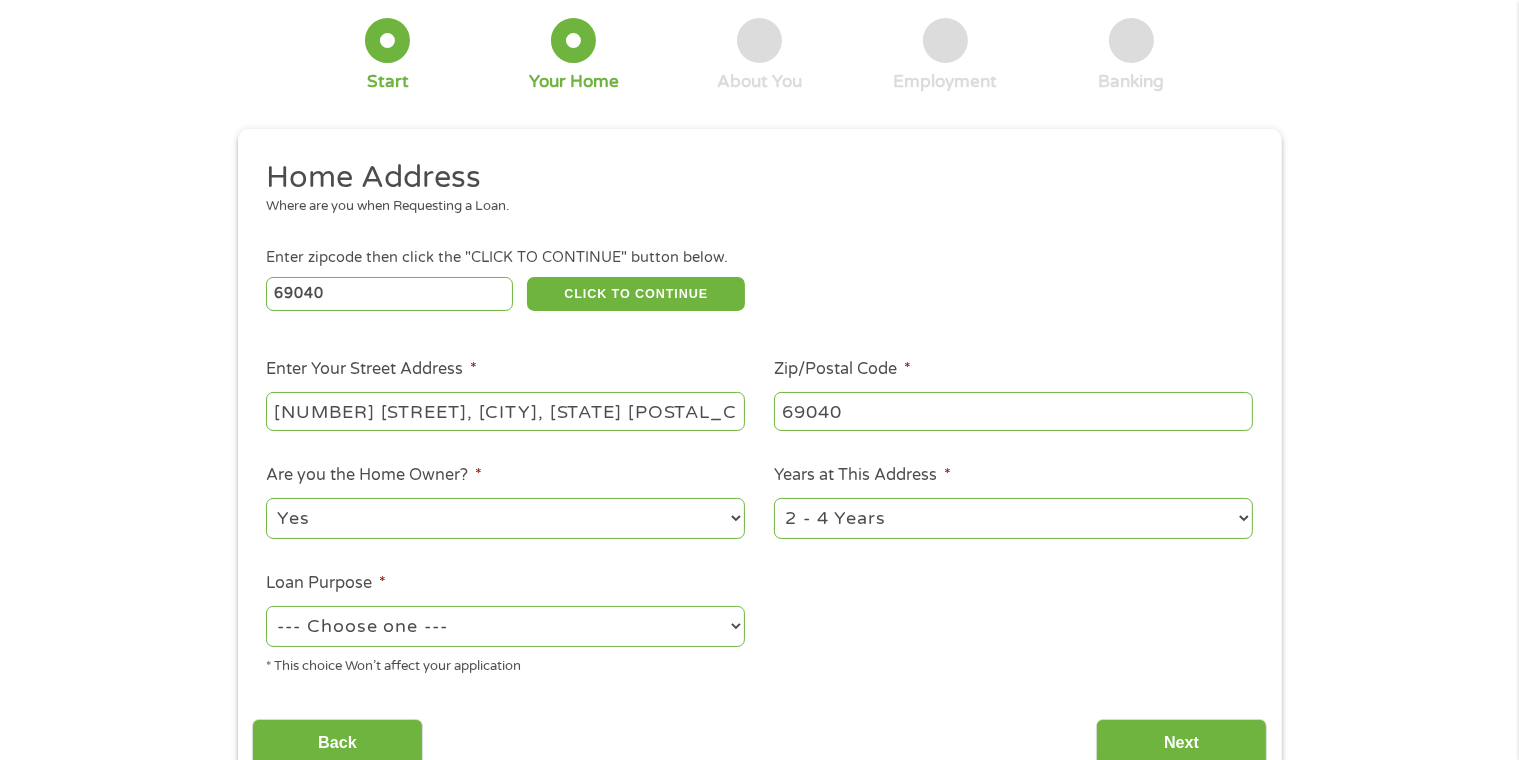 click on "--- Choose one --- Pay Bills Debt Consolidation Home Improvement Major Purchase Car Loan Short Term Cash Medical Expenses Other" at bounding box center [505, 626] 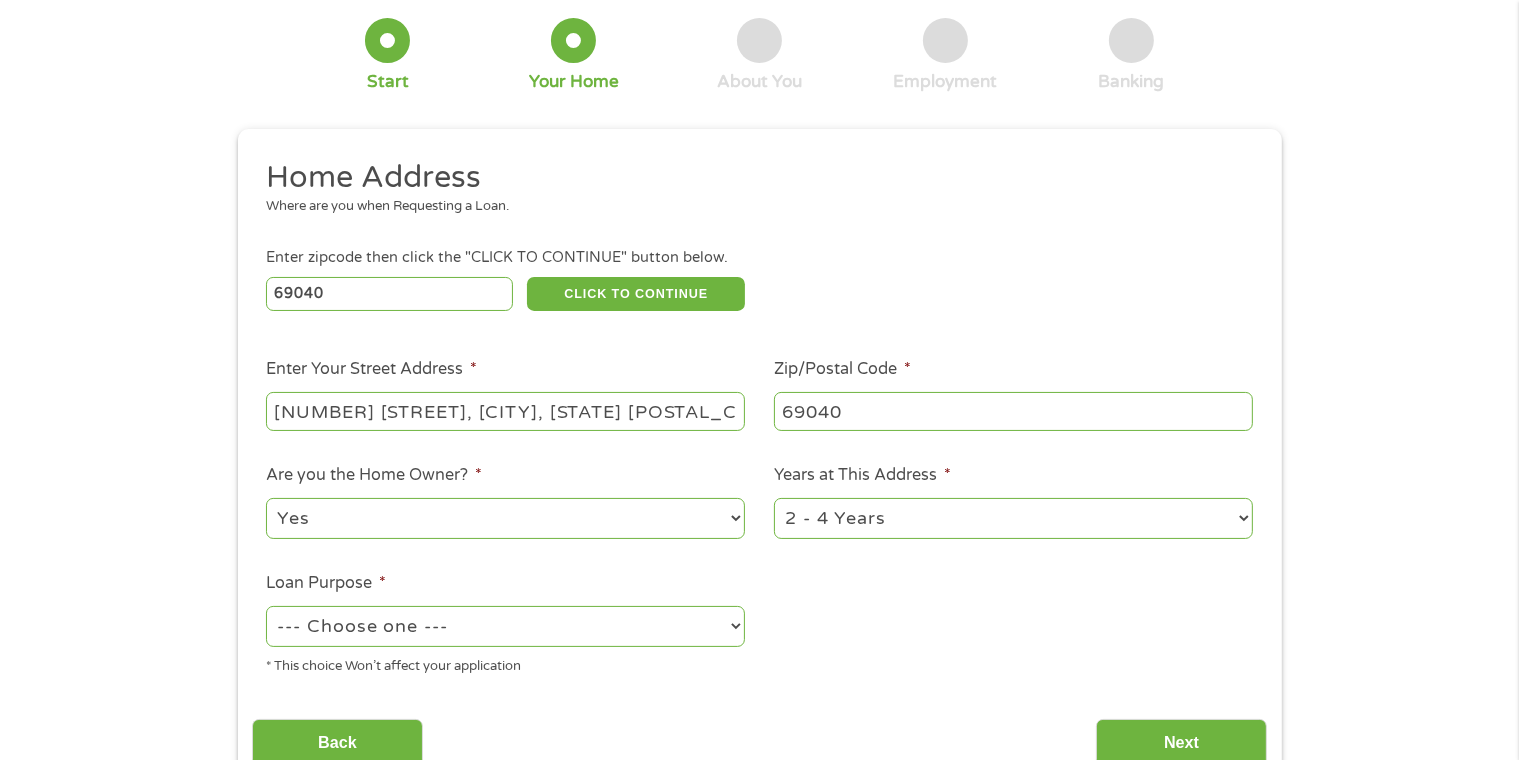 select on "homeimprovement" 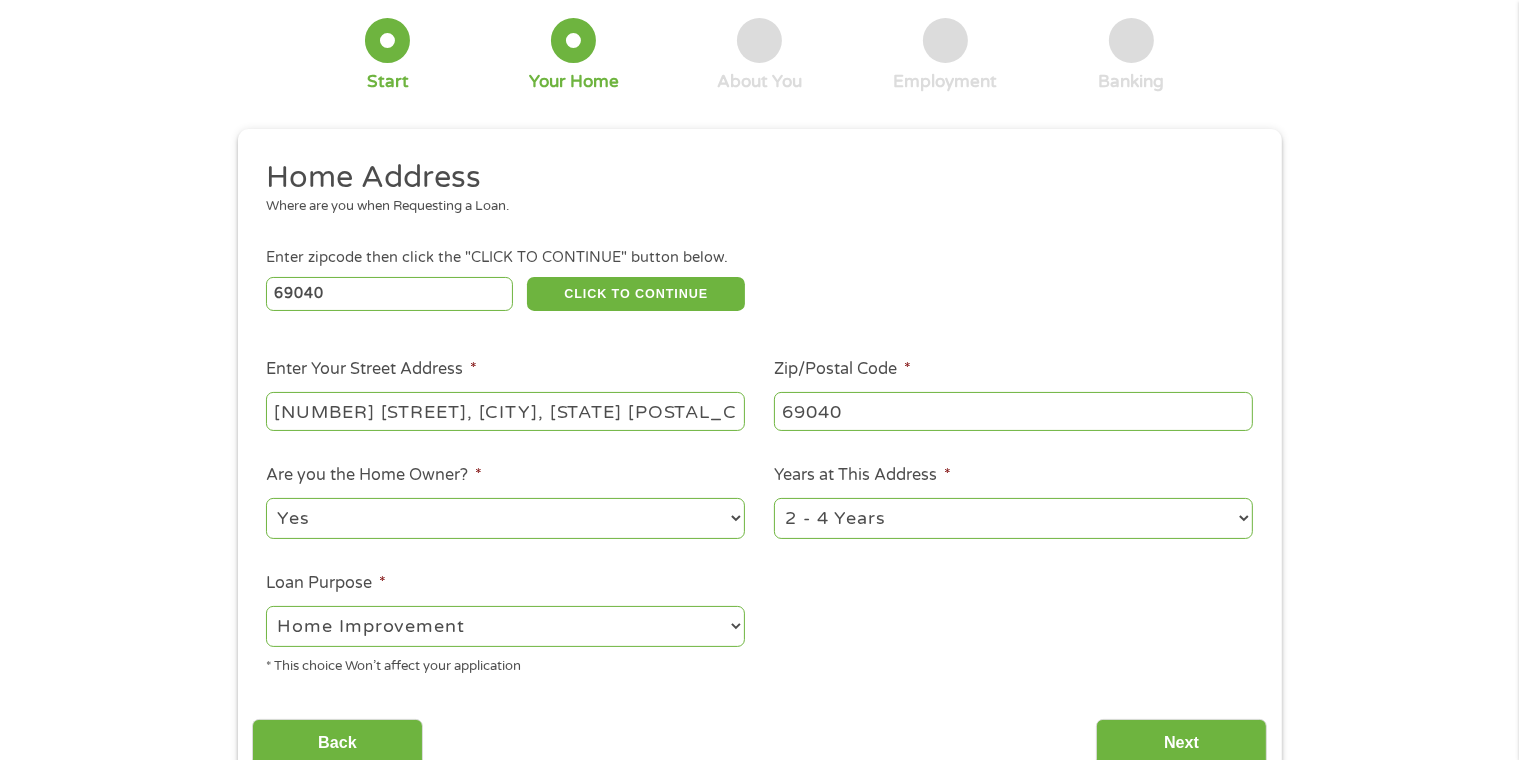 click on "--- Choose one --- Pay Bills Debt Consolidation Home Improvement Major Purchase Car Loan Short Term Cash Medical Expenses Other" at bounding box center [505, 626] 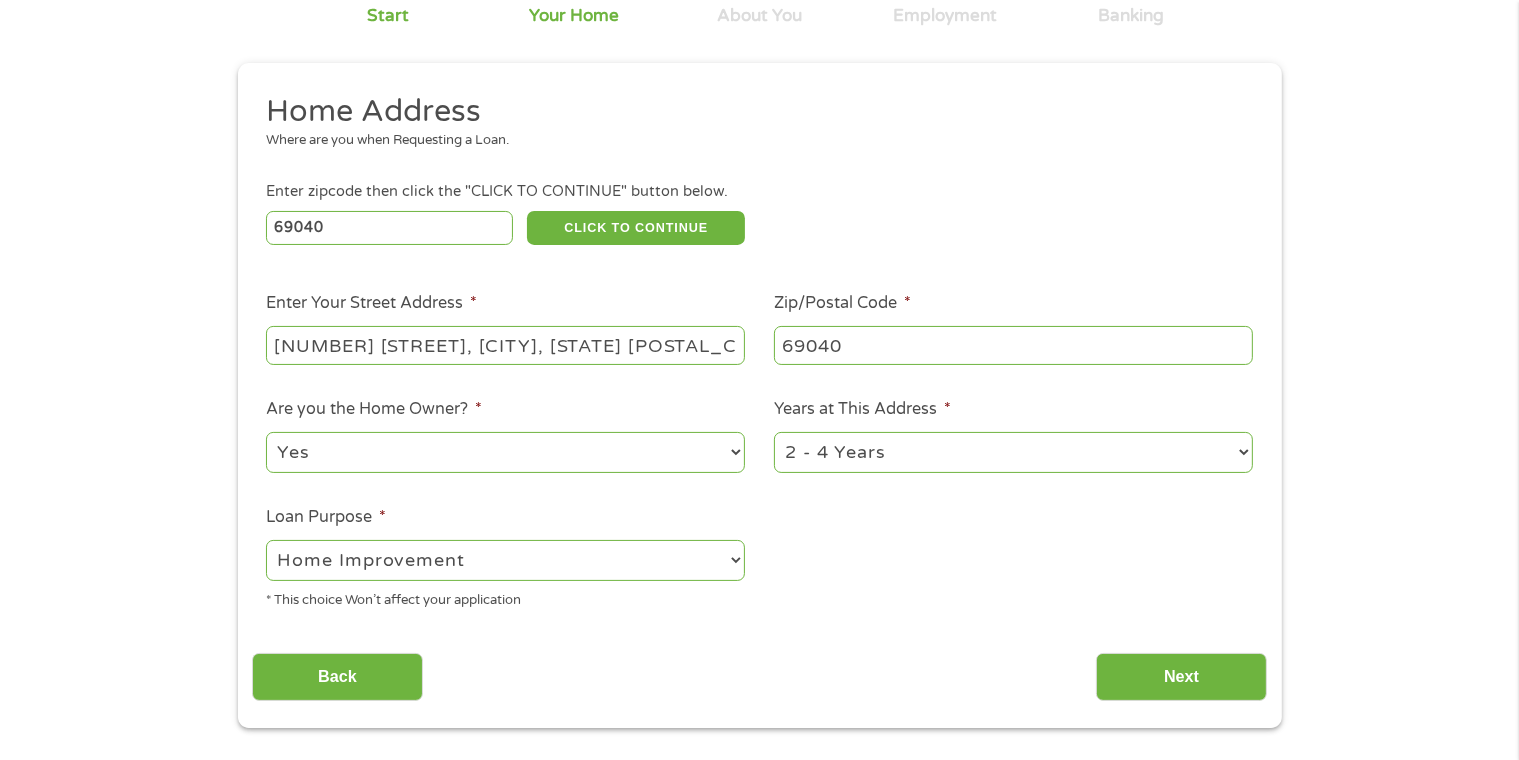 scroll, scrollTop: 206, scrollLeft: 0, axis: vertical 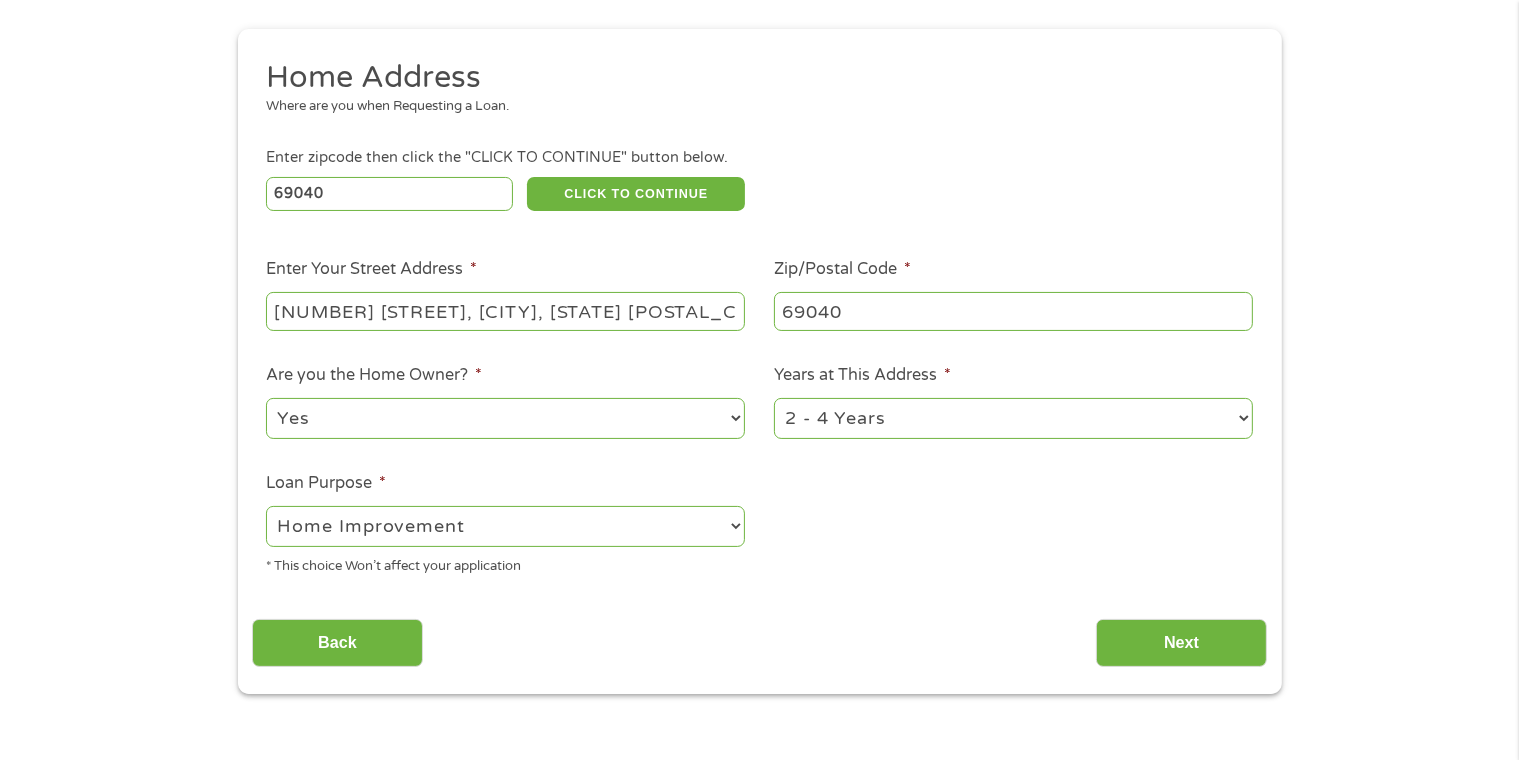 click on "1 Year or less 1 - 2 Years 2 - 4 Years Over 4 Years" at bounding box center (1013, 418) 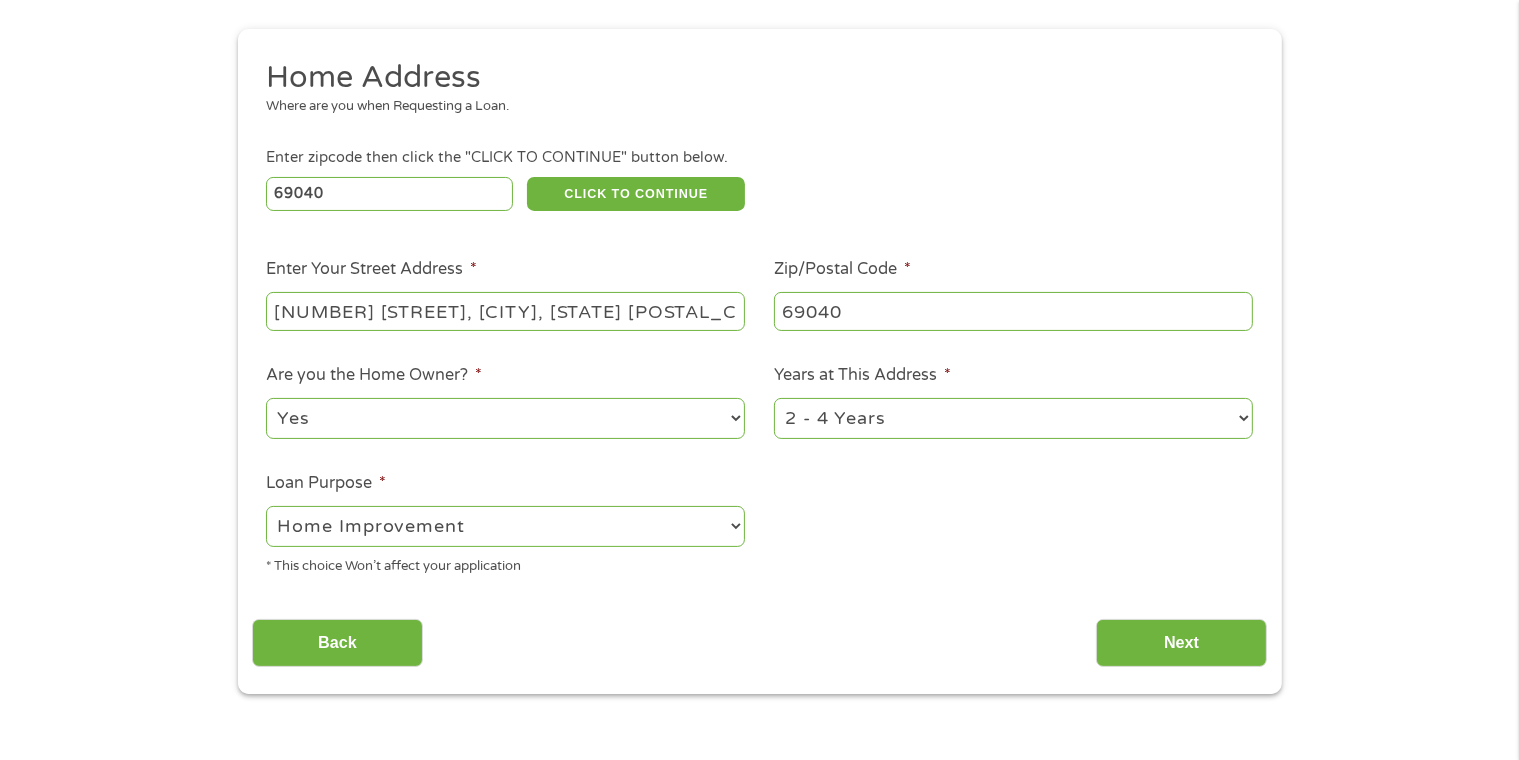 select on "60months" 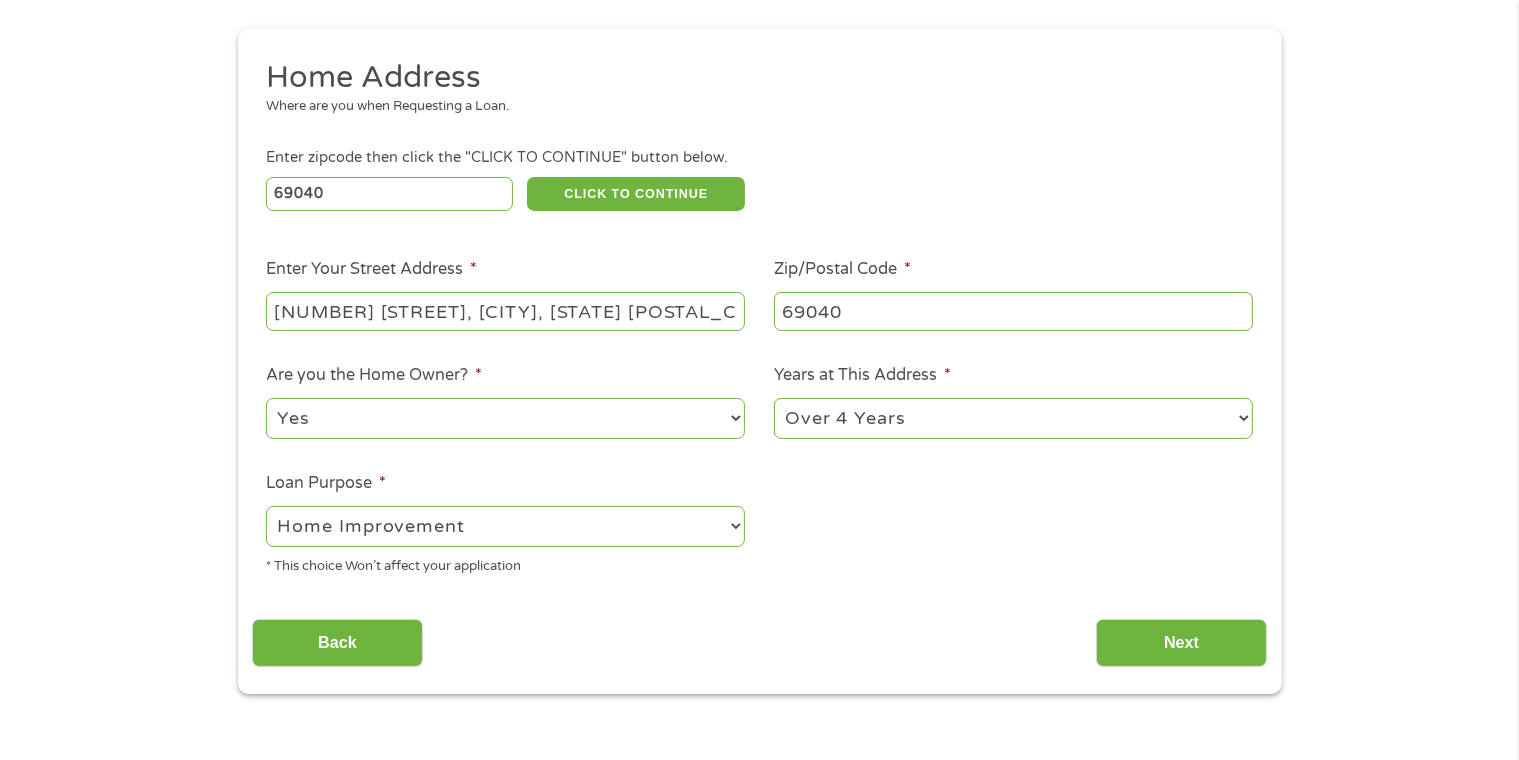 click on "1 Year or less 1 - 2 Years 2 - 4 Years Over 4 Years" at bounding box center [1013, 418] 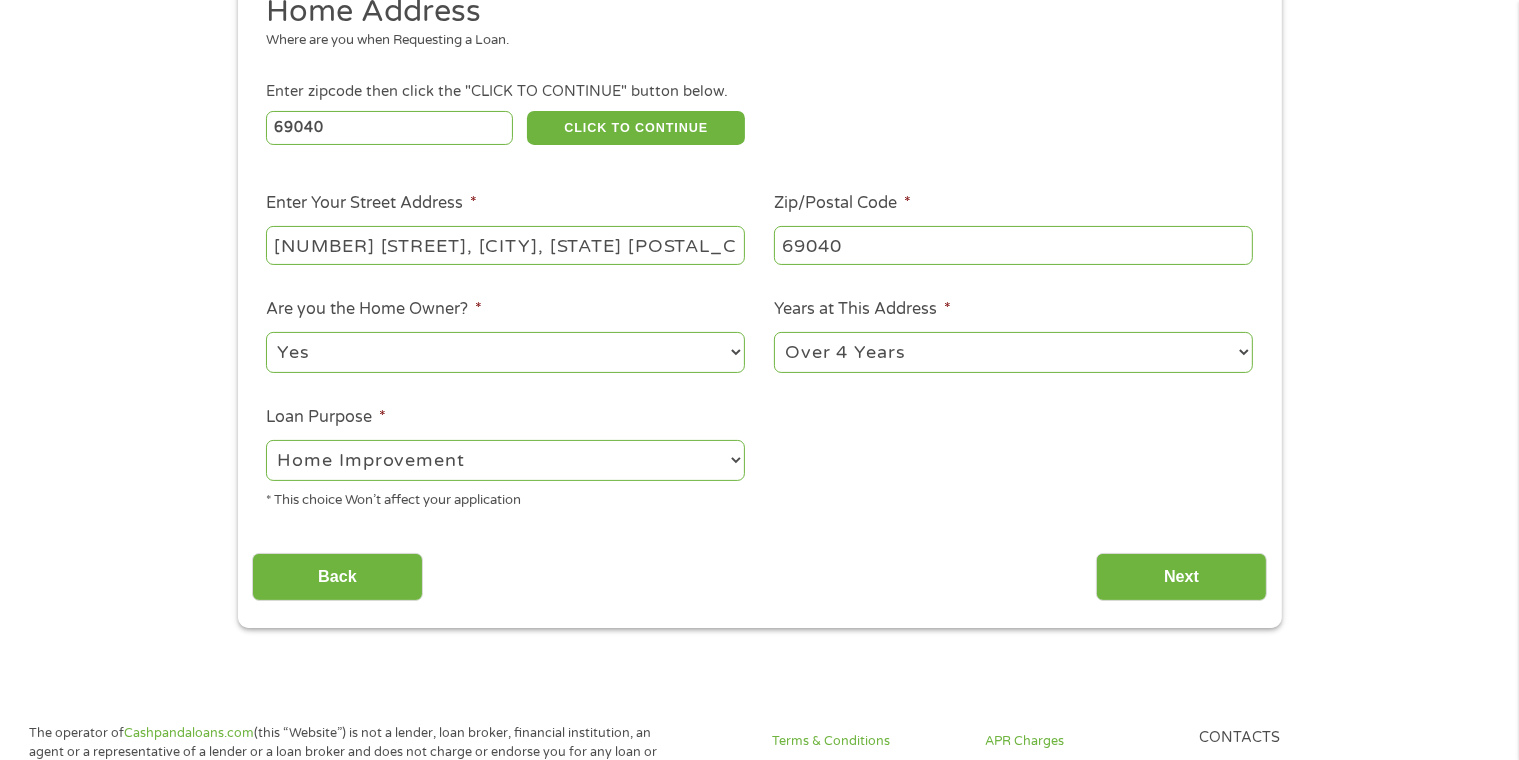 scroll, scrollTop: 306, scrollLeft: 0, axis: vertical 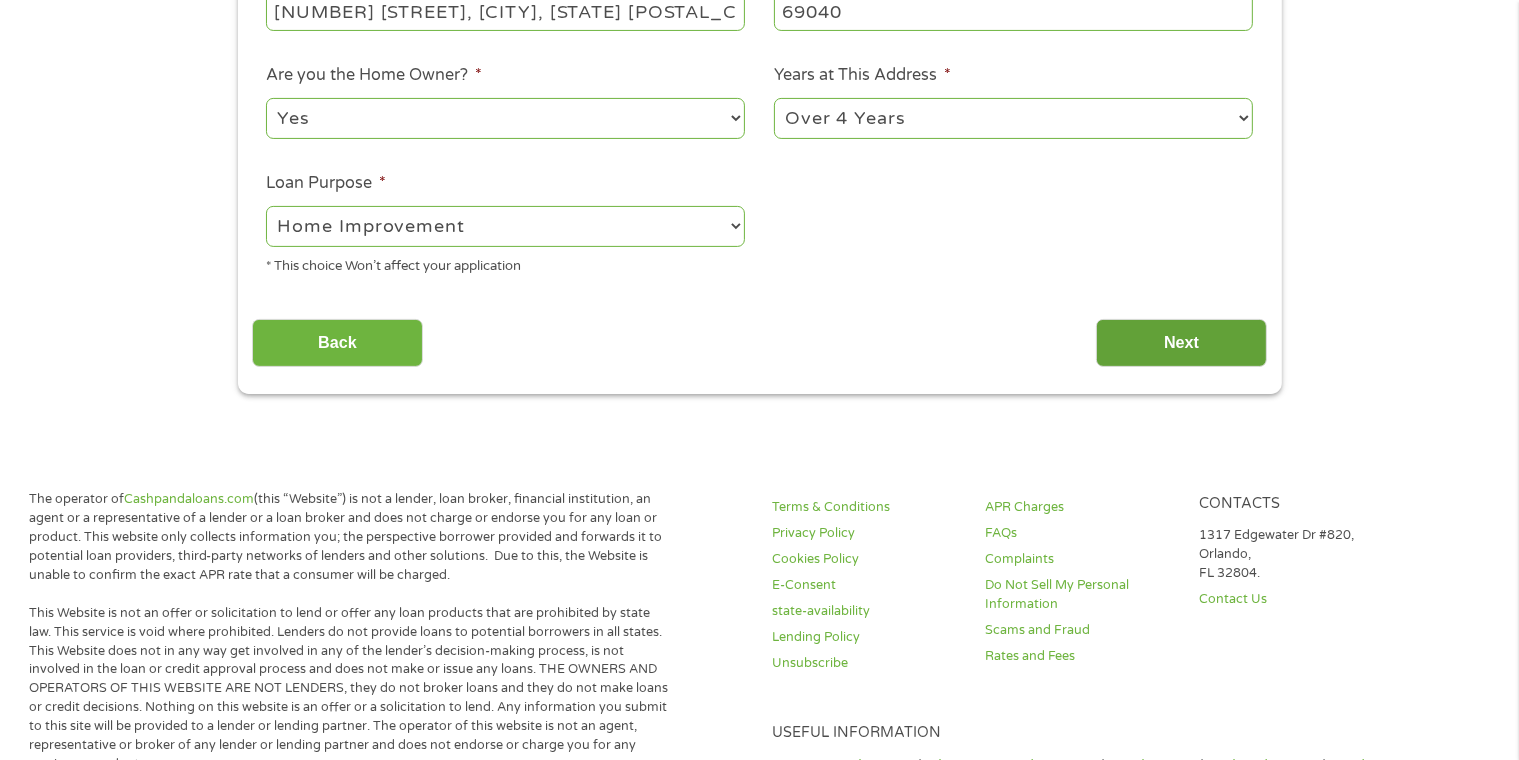 click on "Next" at bounding box center [1181, 343] 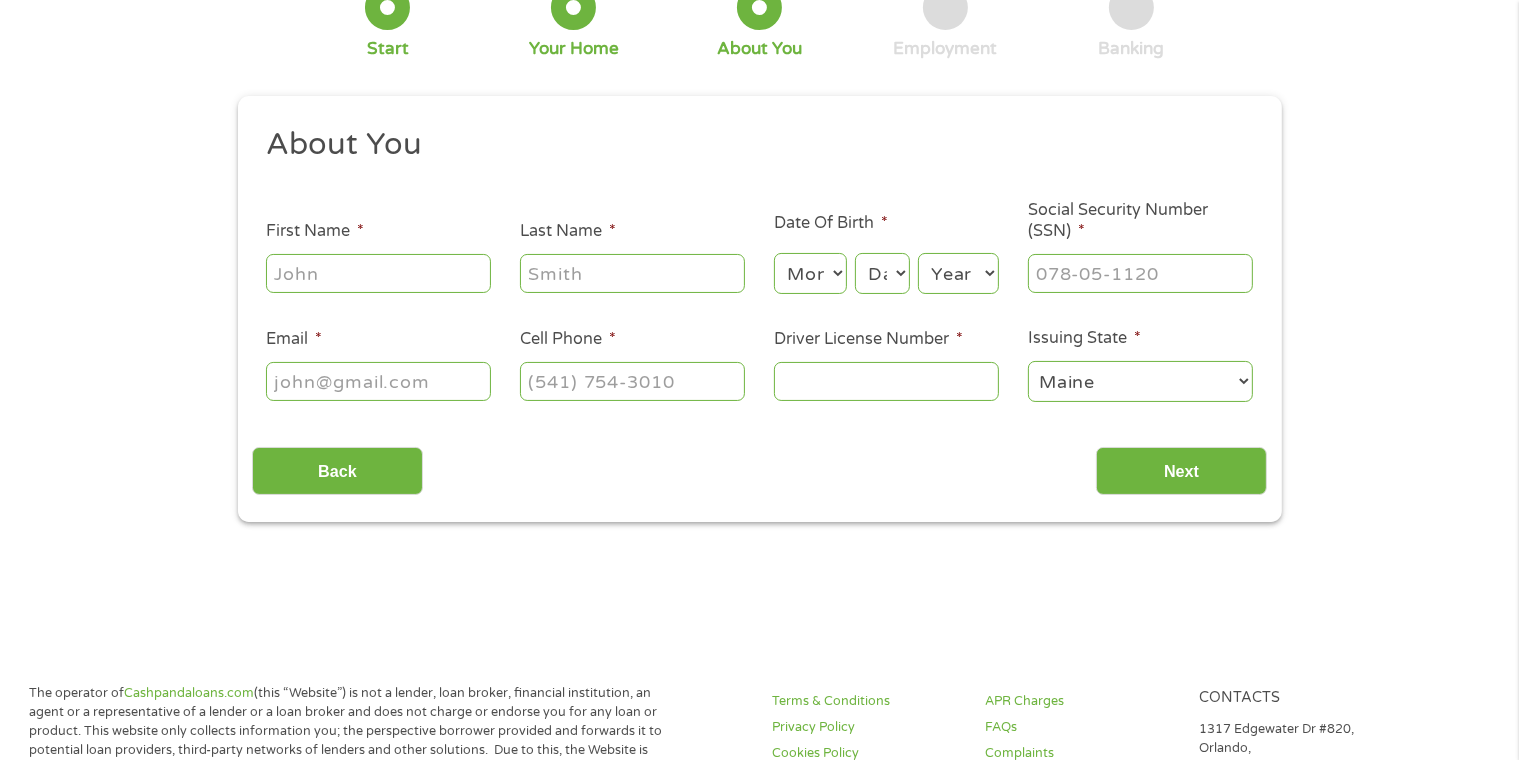 scroll, scrollTop: 0, scrollLeft: 0, axis: both 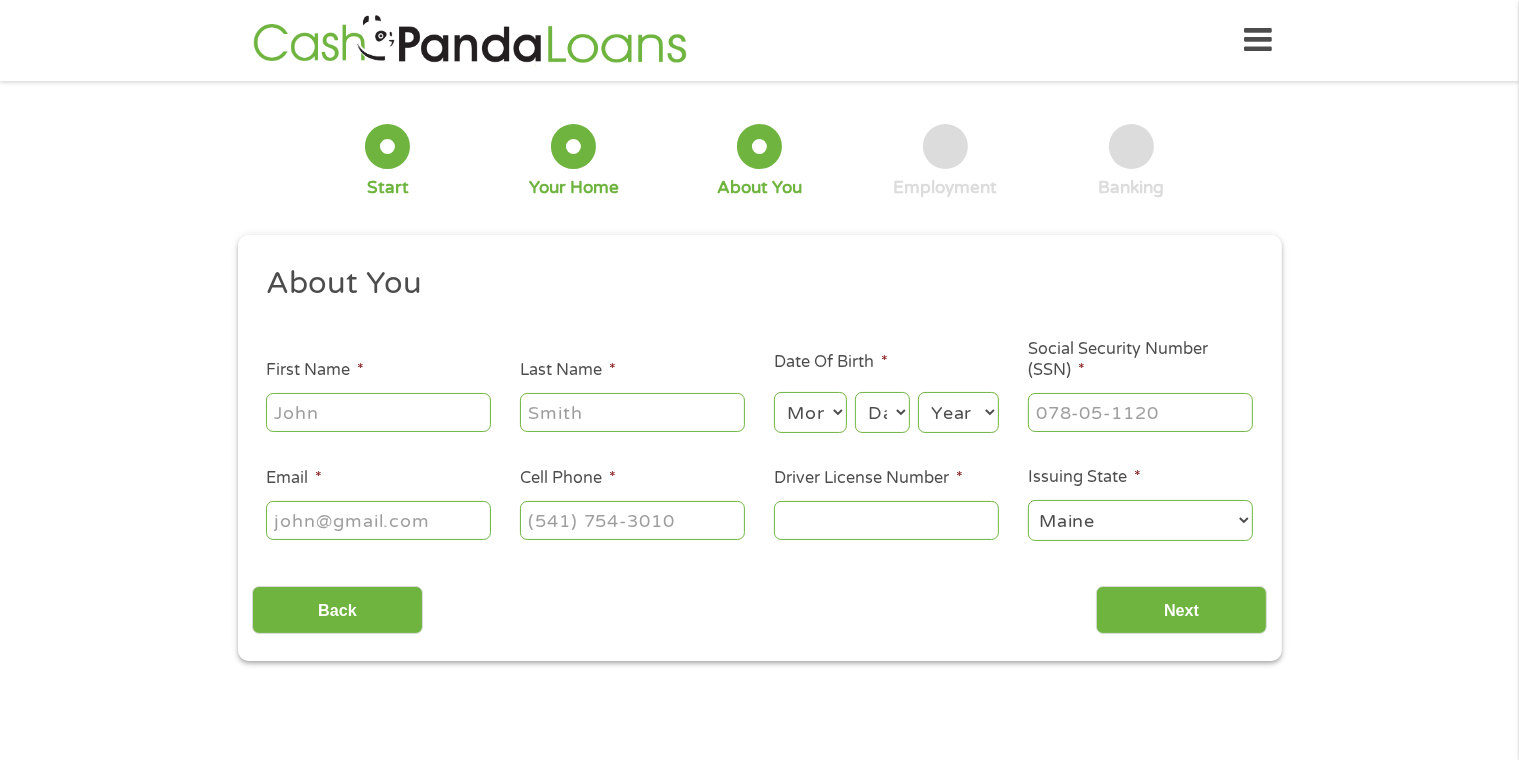 click on "First Name *" at bounding box center [378, 412] 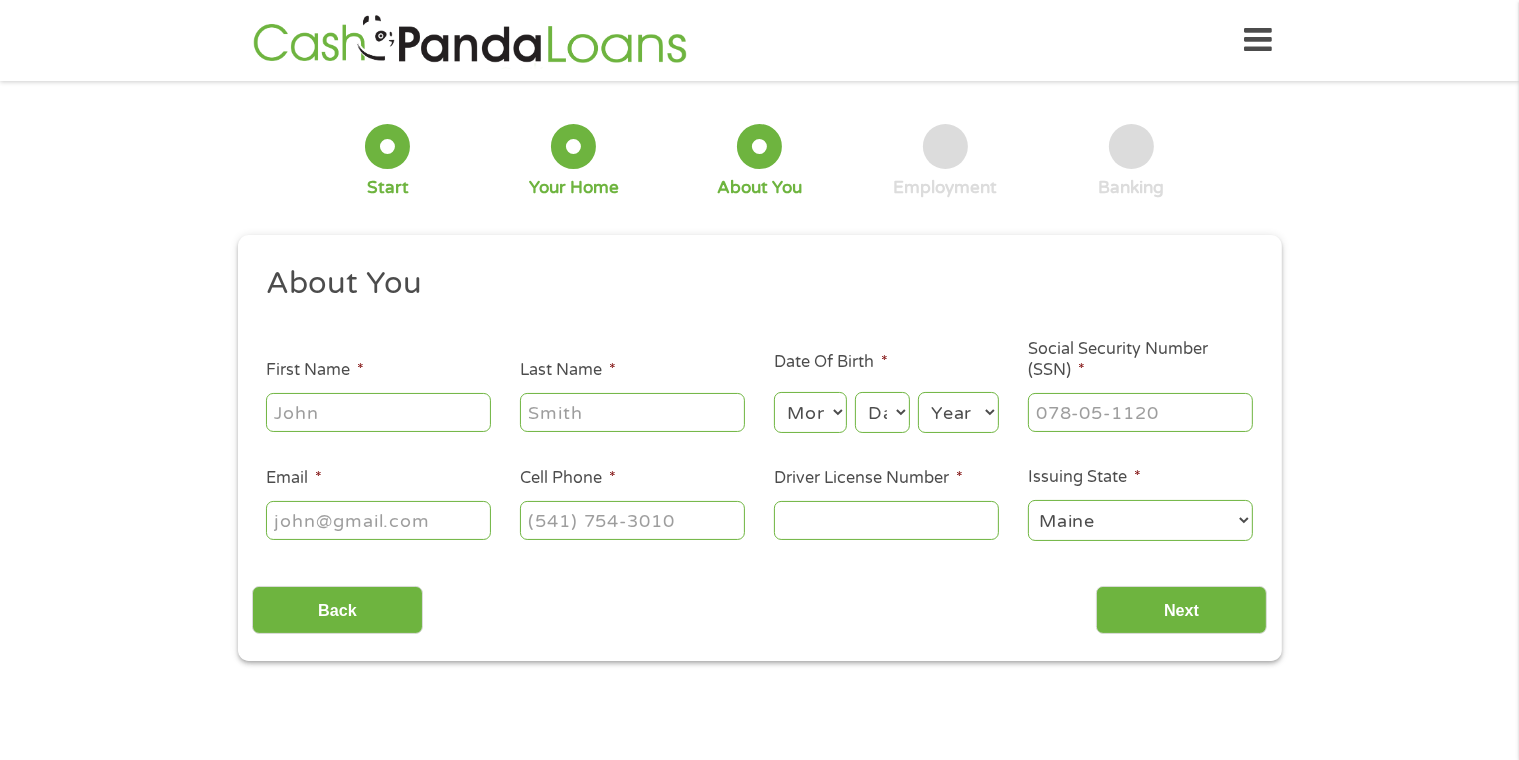 type on "Richard" 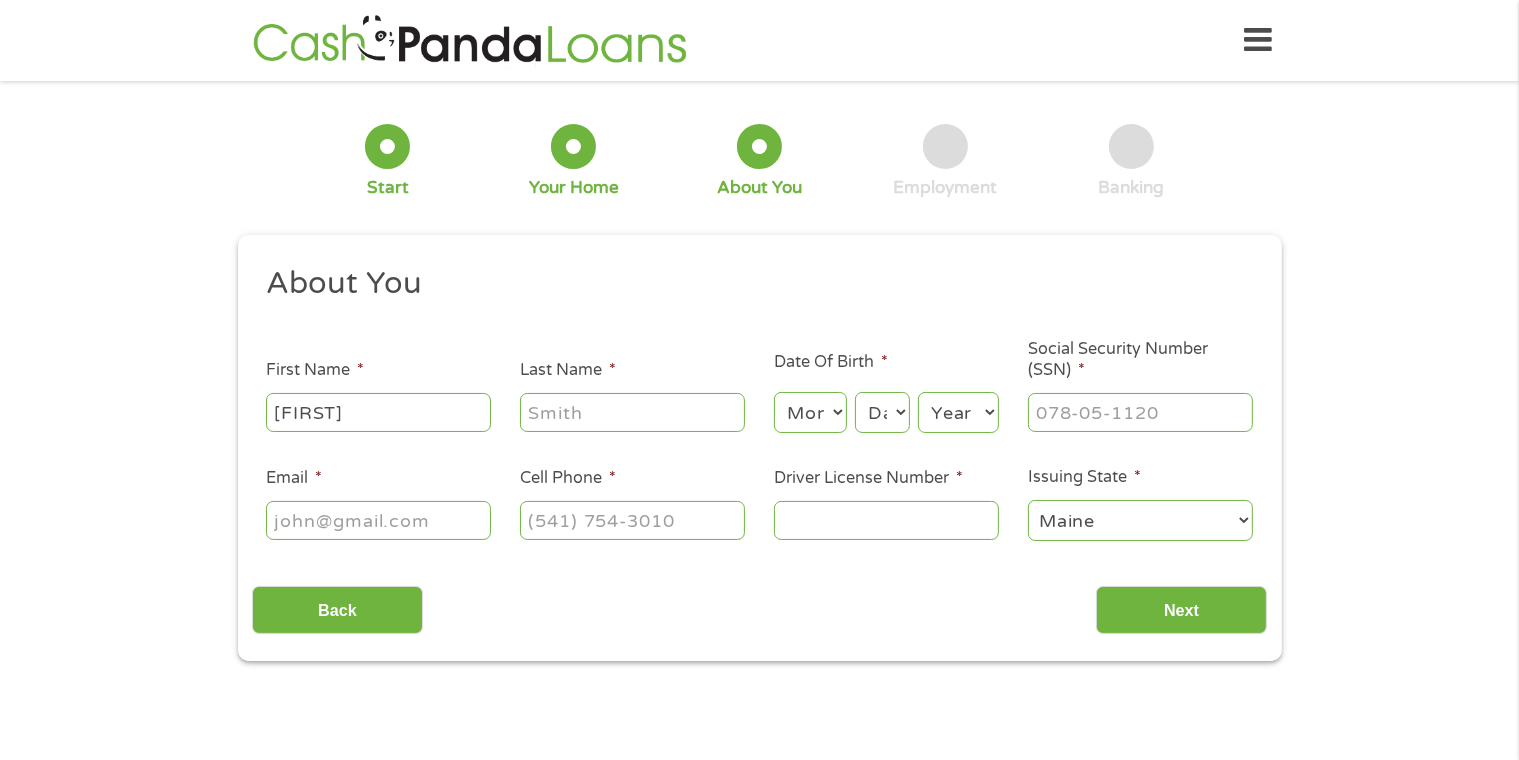 type on "Black" 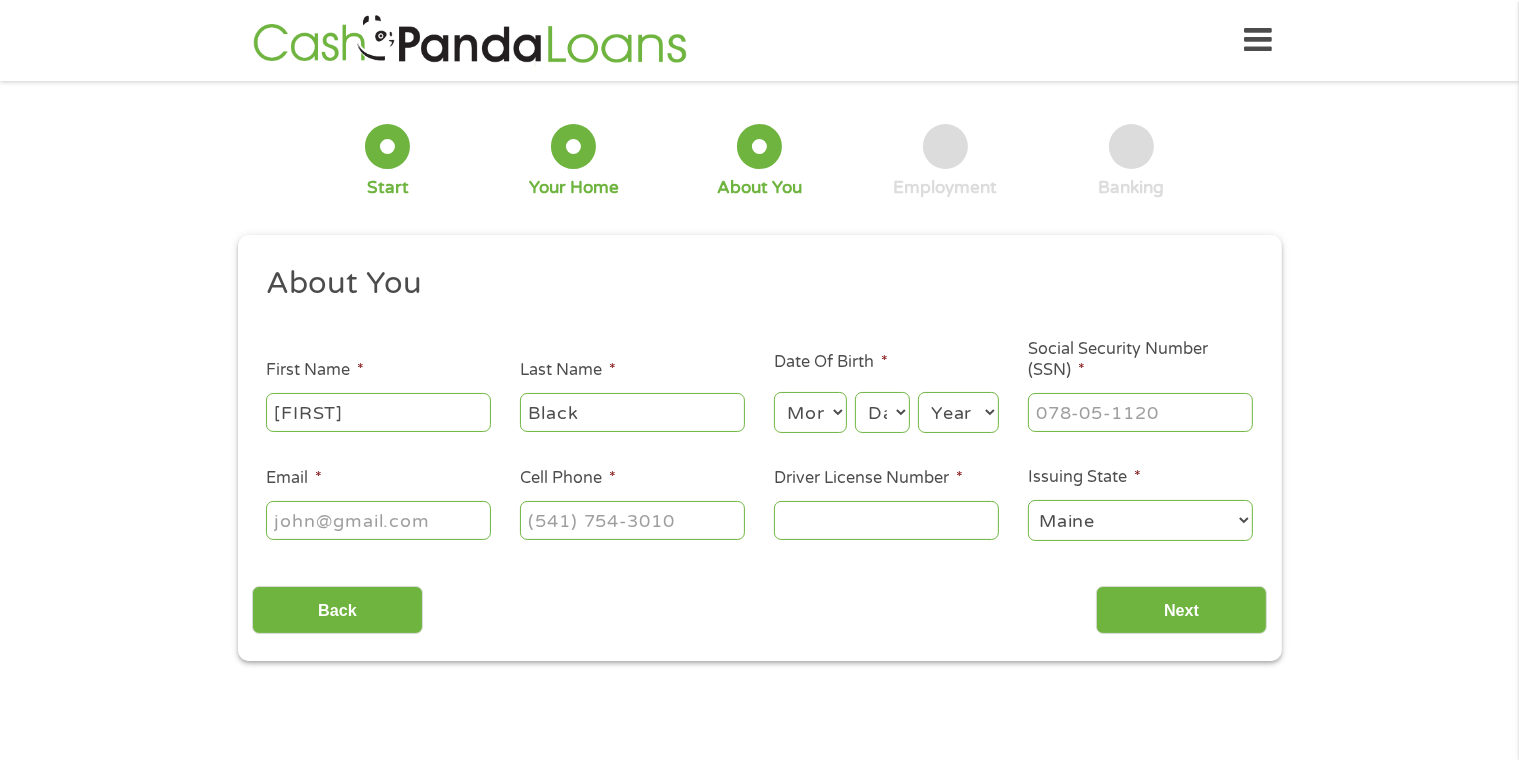 type on "ricblack37915@gmail.com" 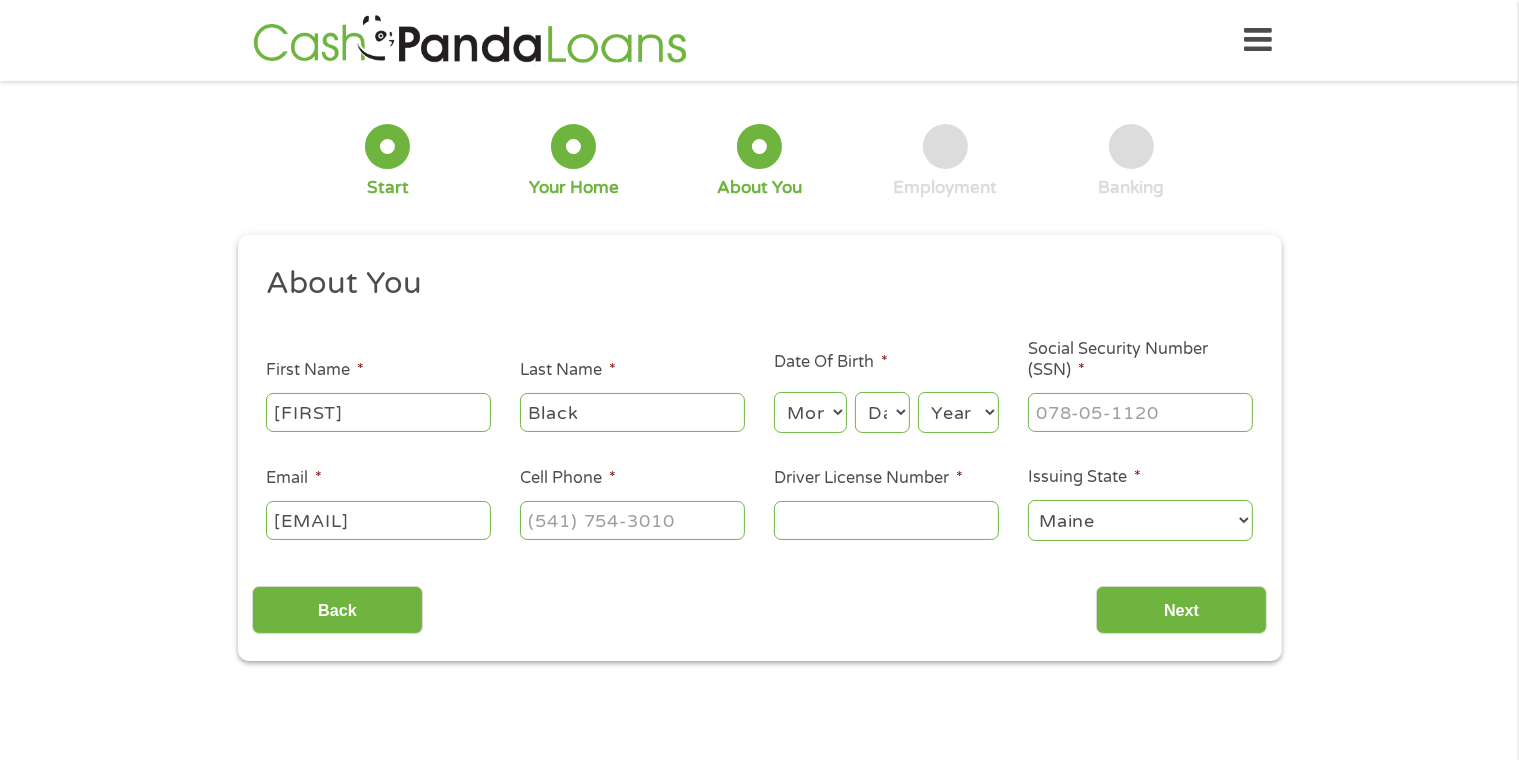 type on "3084141277" 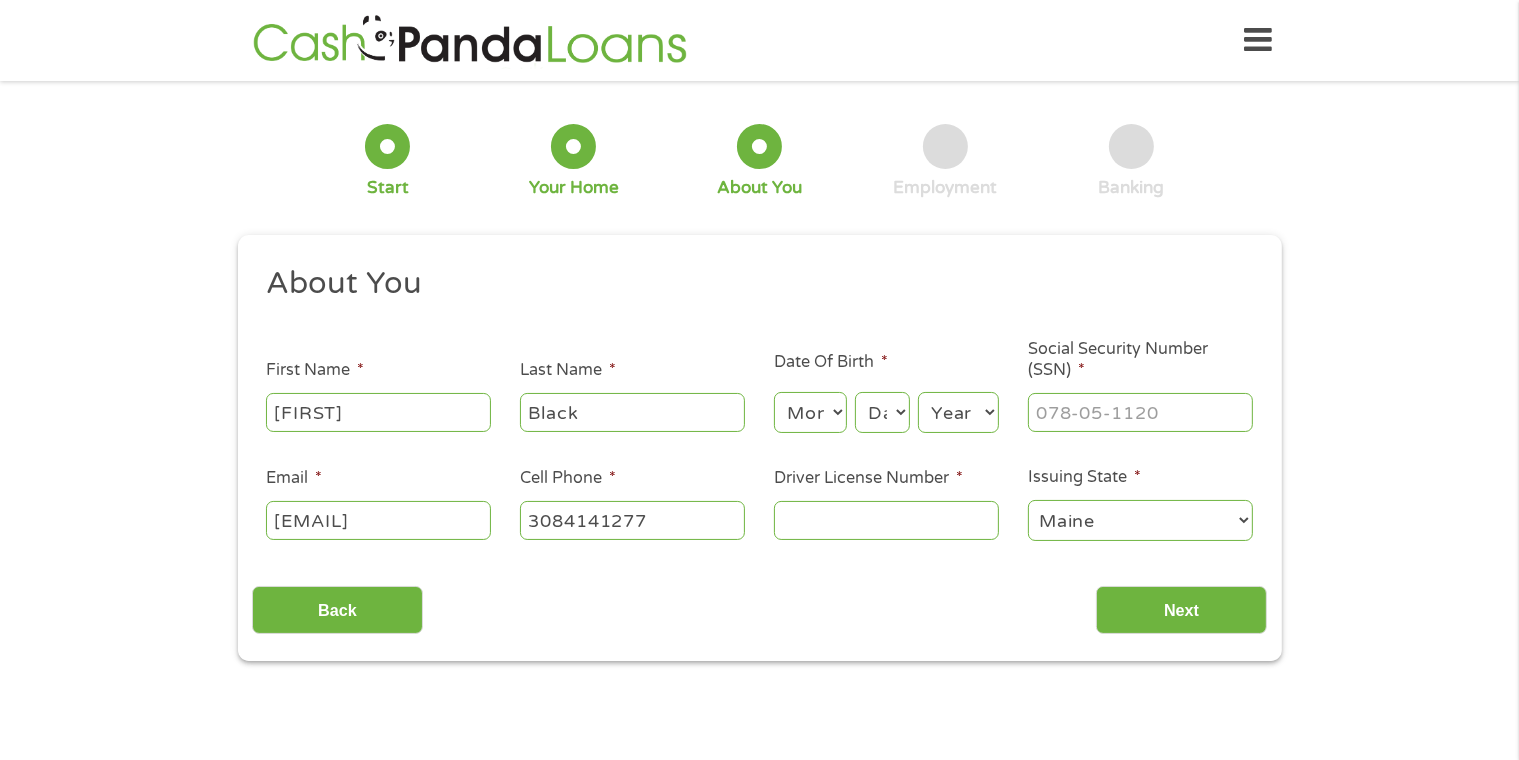select on "Nebraska" 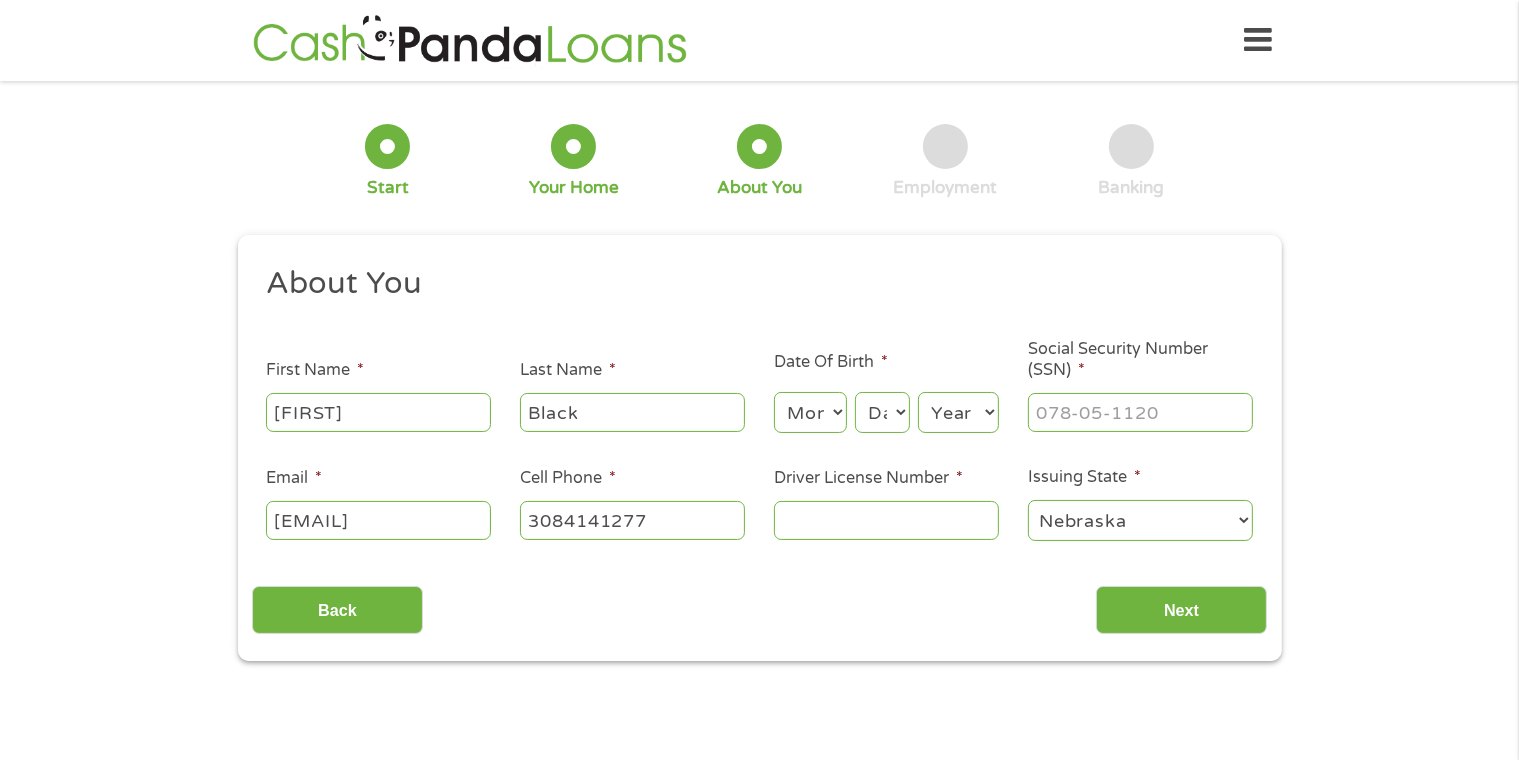 type on "(308) 414-1277" 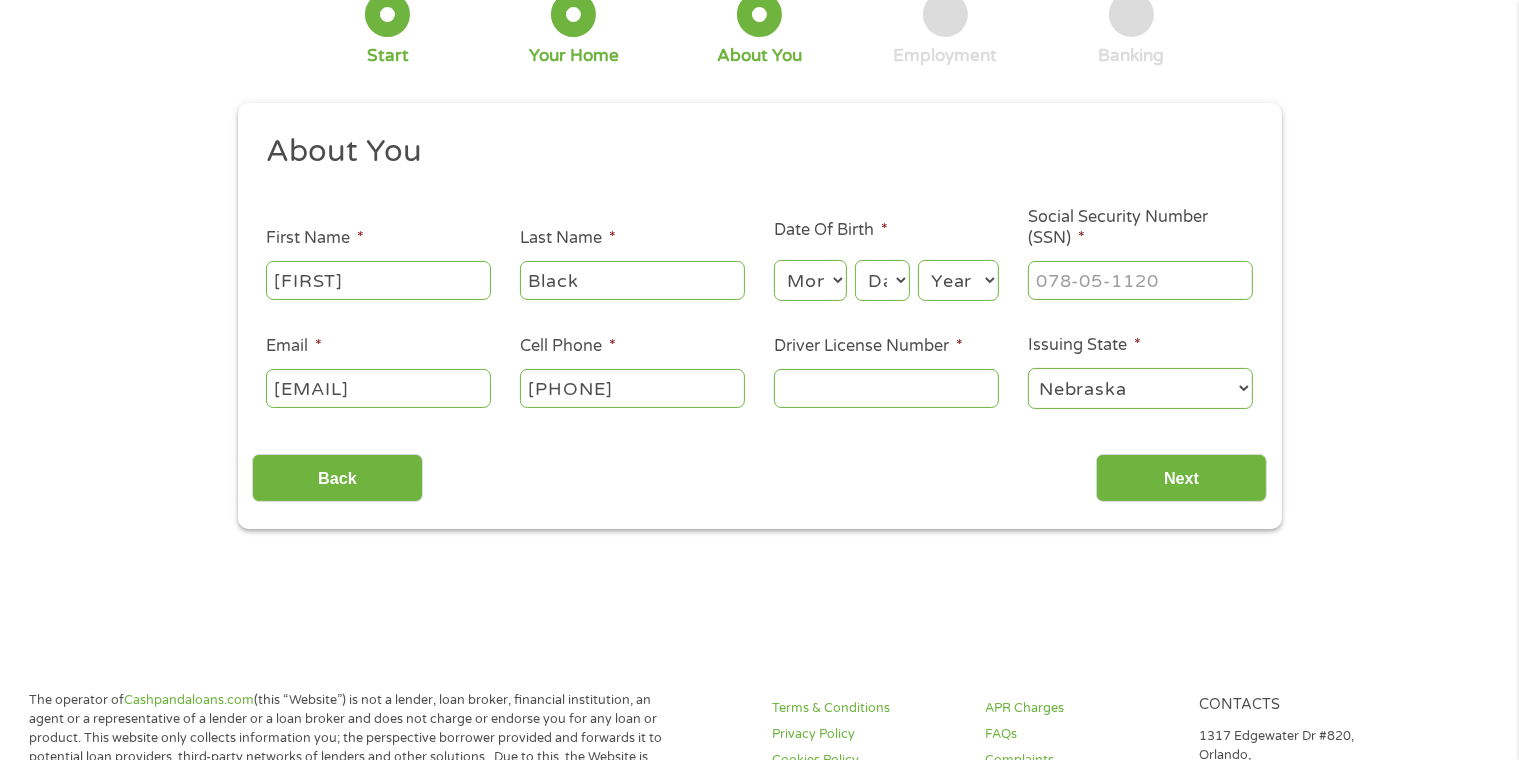 scroll, scrollTop: 100, scrollLeft: 0, axis: vertical 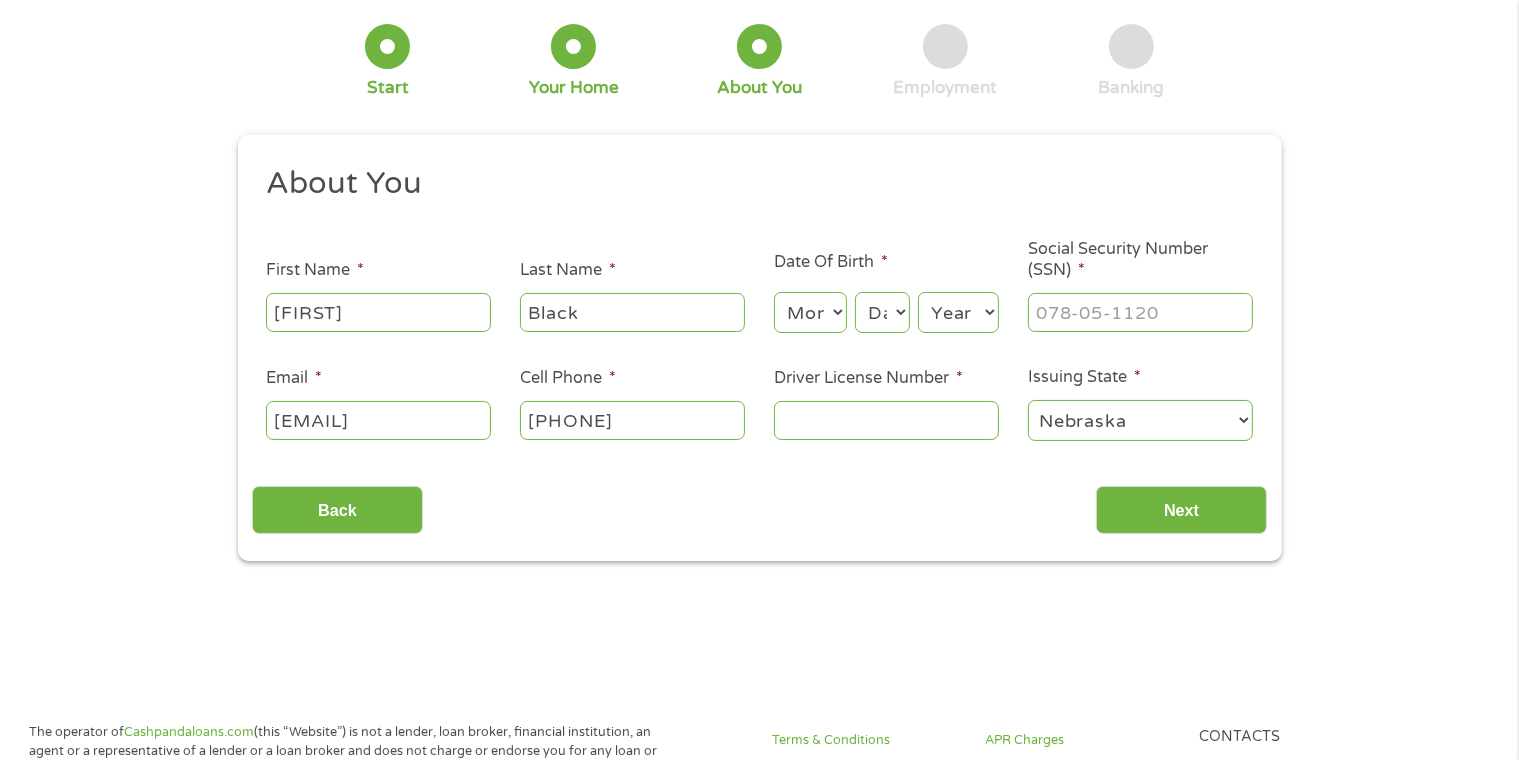 click on "Month 1 2 3 4 5 6 7 8 9 10 11 12" at bounding box center (810, 312) 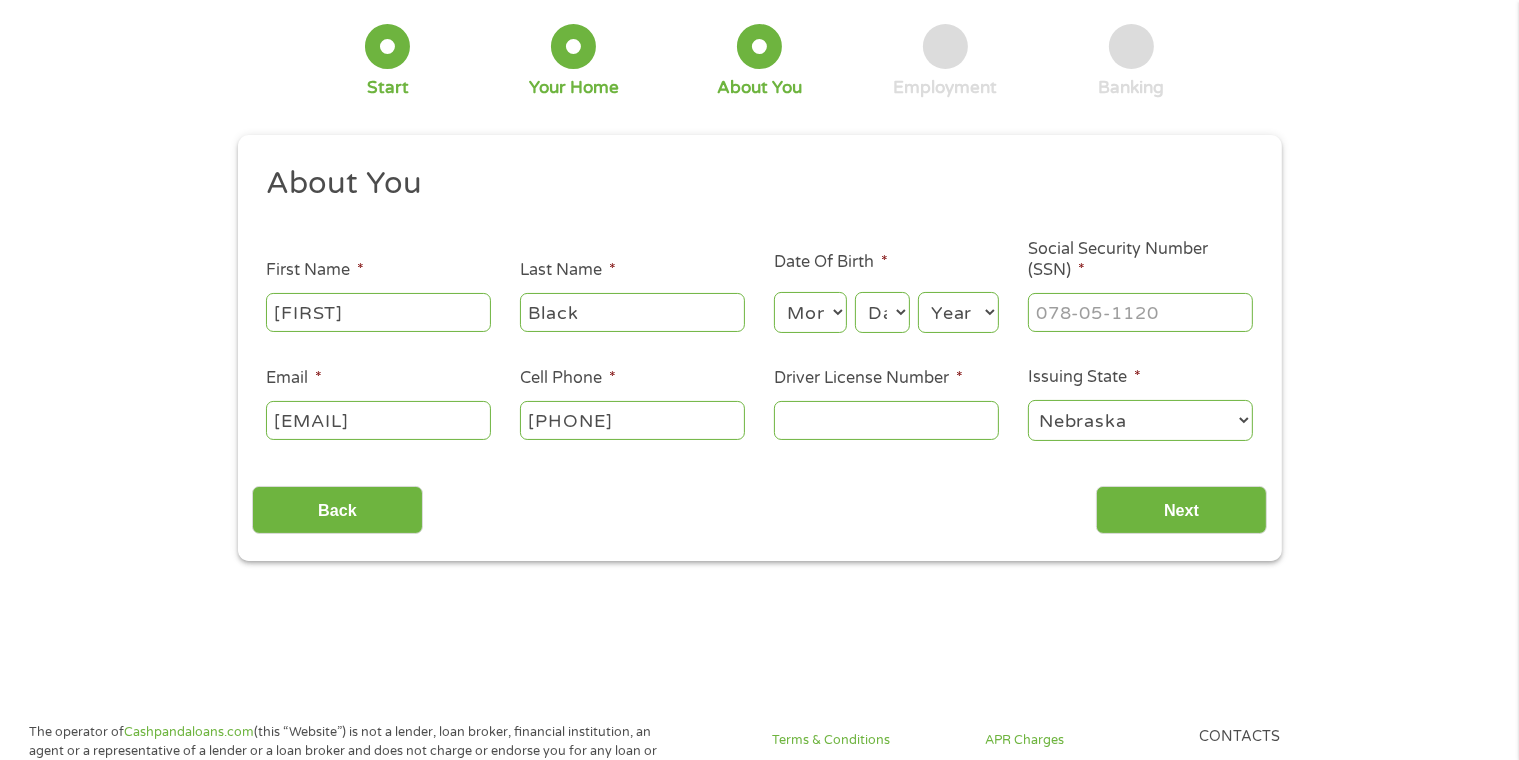 select on "9" 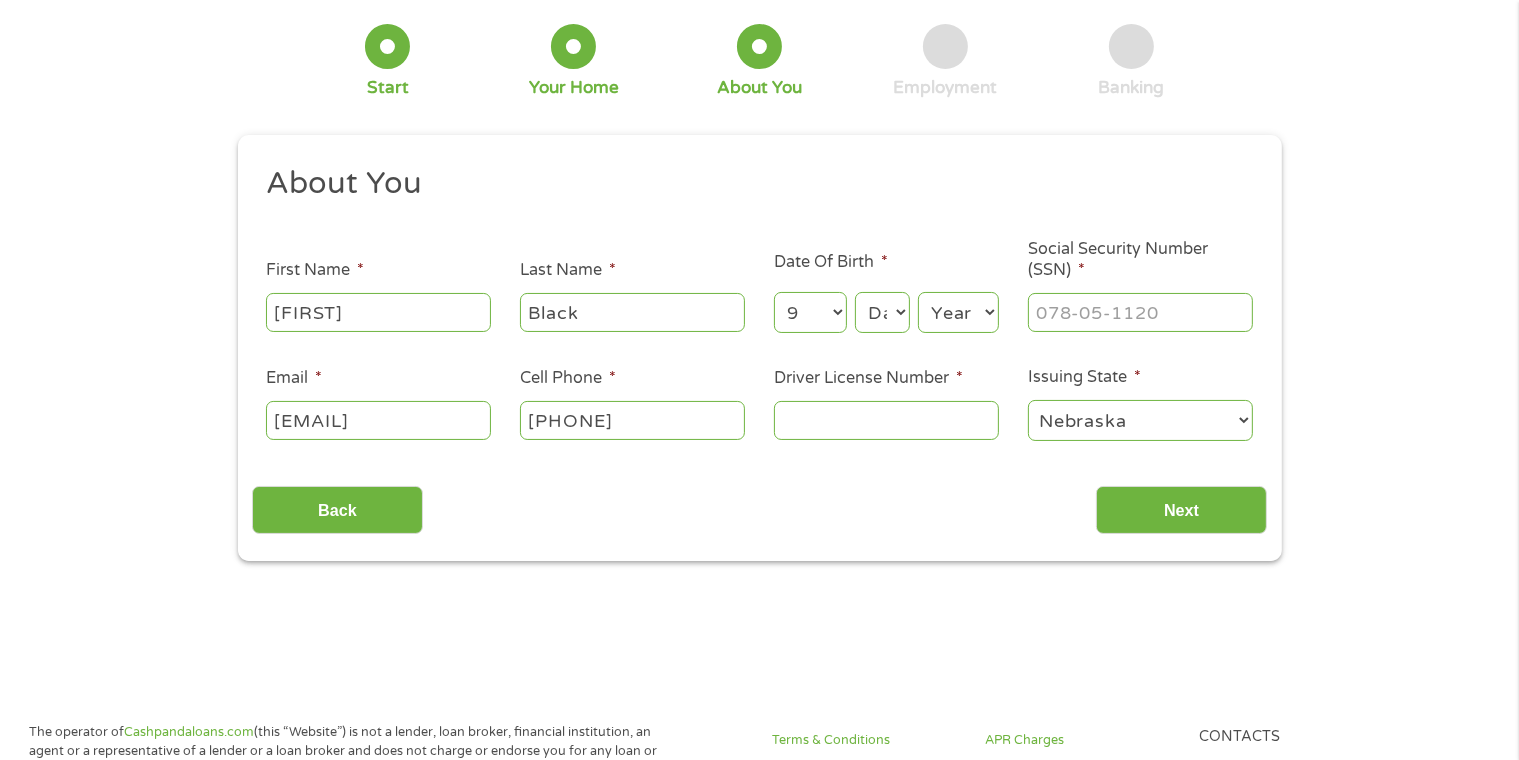 click on "Month 1 2 3 4 5 6 7 8 9 10 11 12" at bounding box center (810, 312) 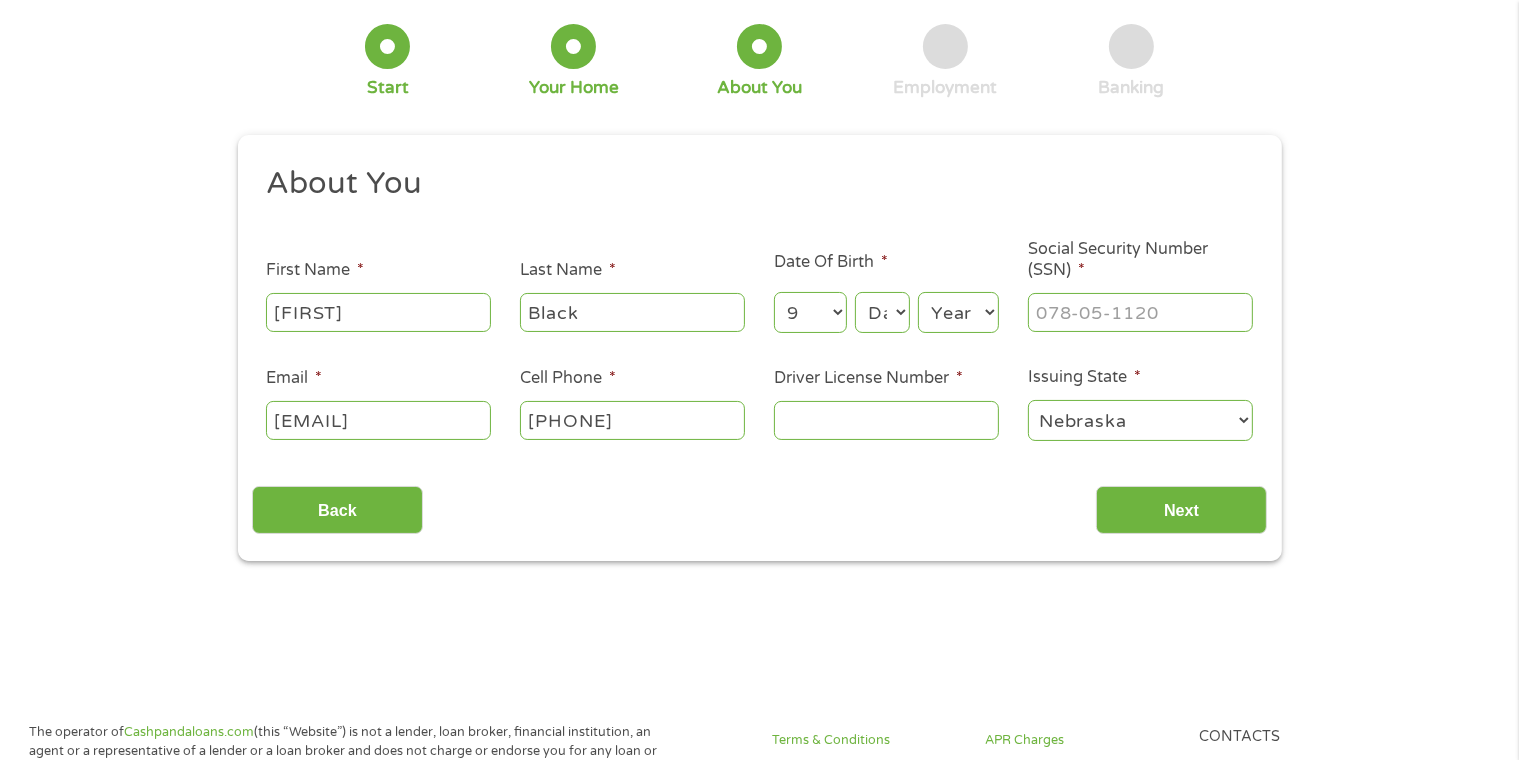 click on "Day 1 2 3 4 5 6 7 8 9 10 11 12 13 14 15 16 17 18 19 20 21 22 23 24 25 26 27 28 29 30 31" at bounding box center (882, 312) 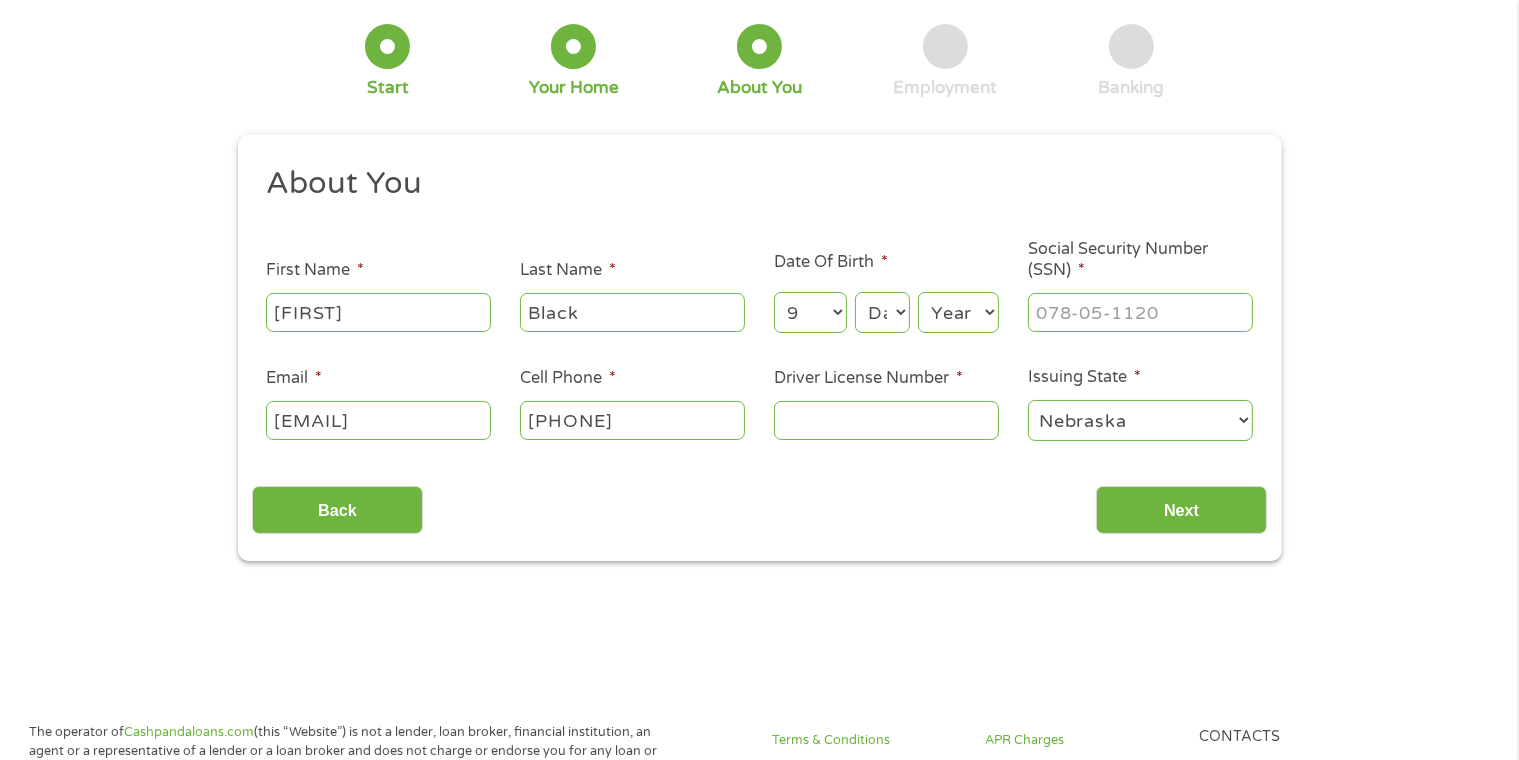 select on "16" 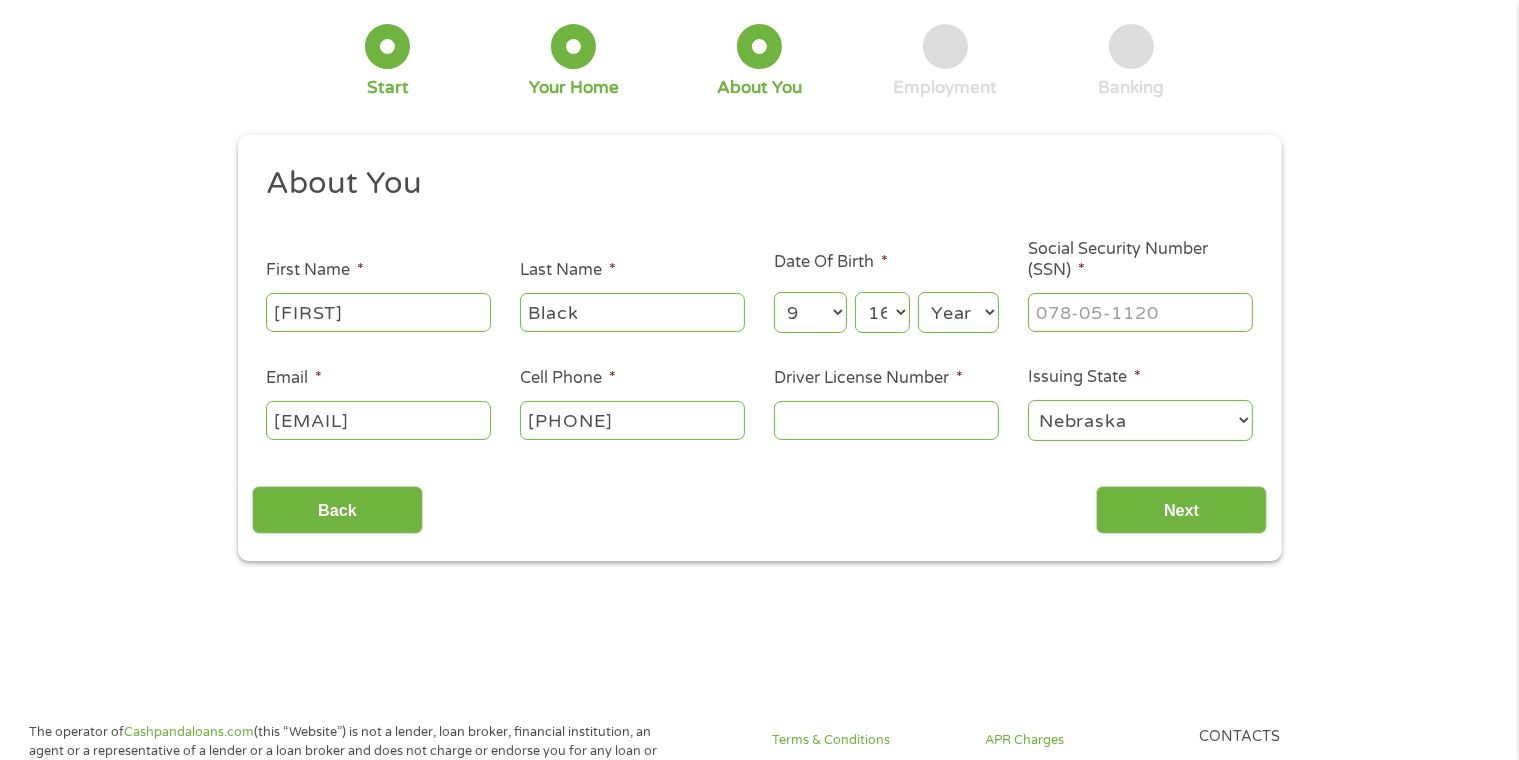 click on "Day 1 2 3 4 5 6 7 8 9 10 11 12 13 14 15 16 17 18 19 20 21 22 23 24 25 26 27 28 29 30 31" at bounding box center [882, 312] 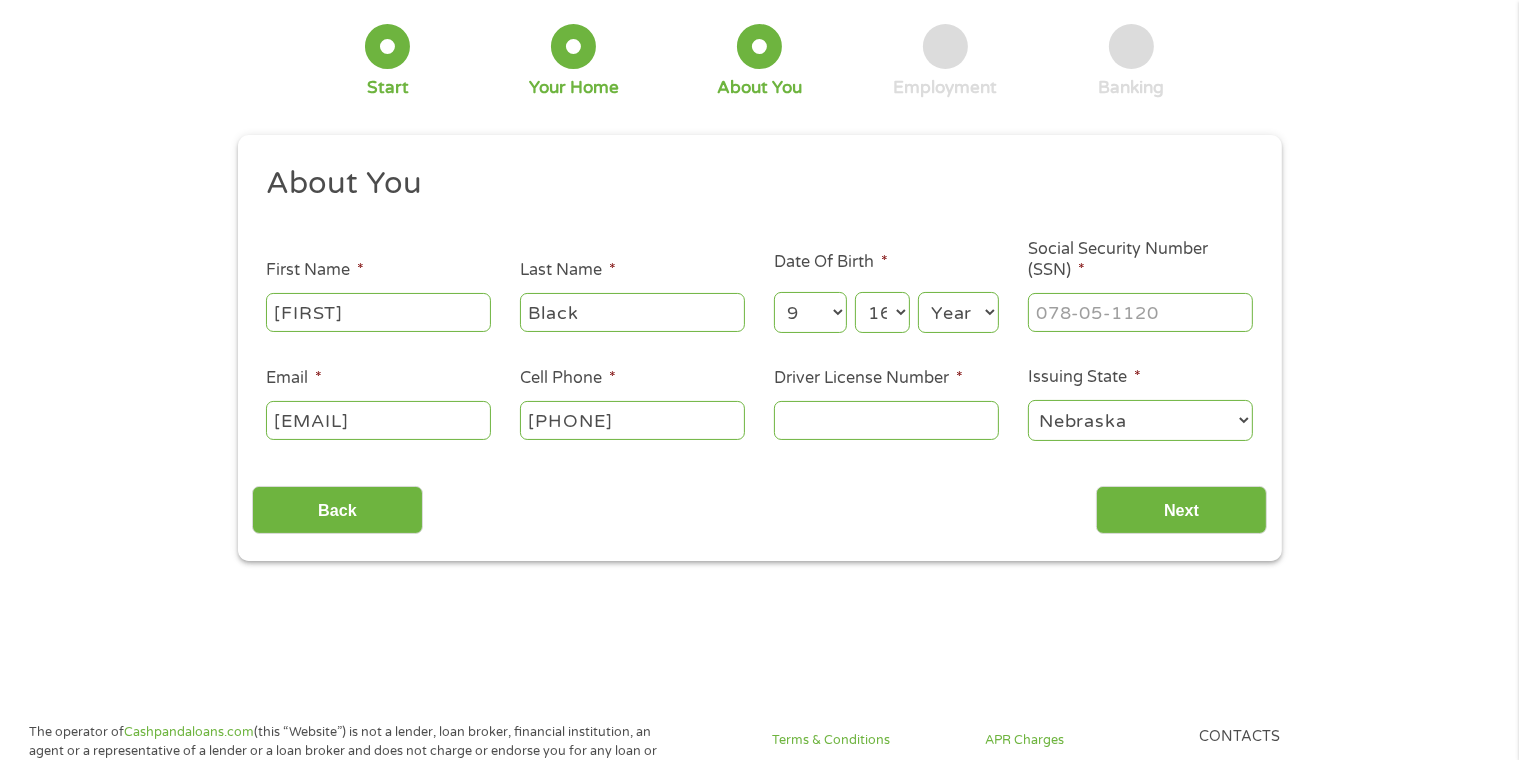 click on "Year 2007 2006 2005 2004 2003 2002 2001 2000 1999 1998 1997 1996 1995 1994 1993 1992 1991 1990 1989 1988 1987 1986 1985 1984 1983 1982 1981 1980 1979 1978 1977 1976 1975 1974 1973 1972 1971 1970 1969 1968 1967 1966 1965 1964 1963 1962 1961 1960 1959 1958 1957 1956 1955 1954 1953 1952 1951 1950 1949 1948 1947 1946 1945 1944 1943 1942 1941 1940 1939 1938 1937 1936 1935 1934 1933 1932 1931 1930 1929 1928 1927 1926 1925 1924 1923 1922 1921 1920" at bounding box center (958, 312) 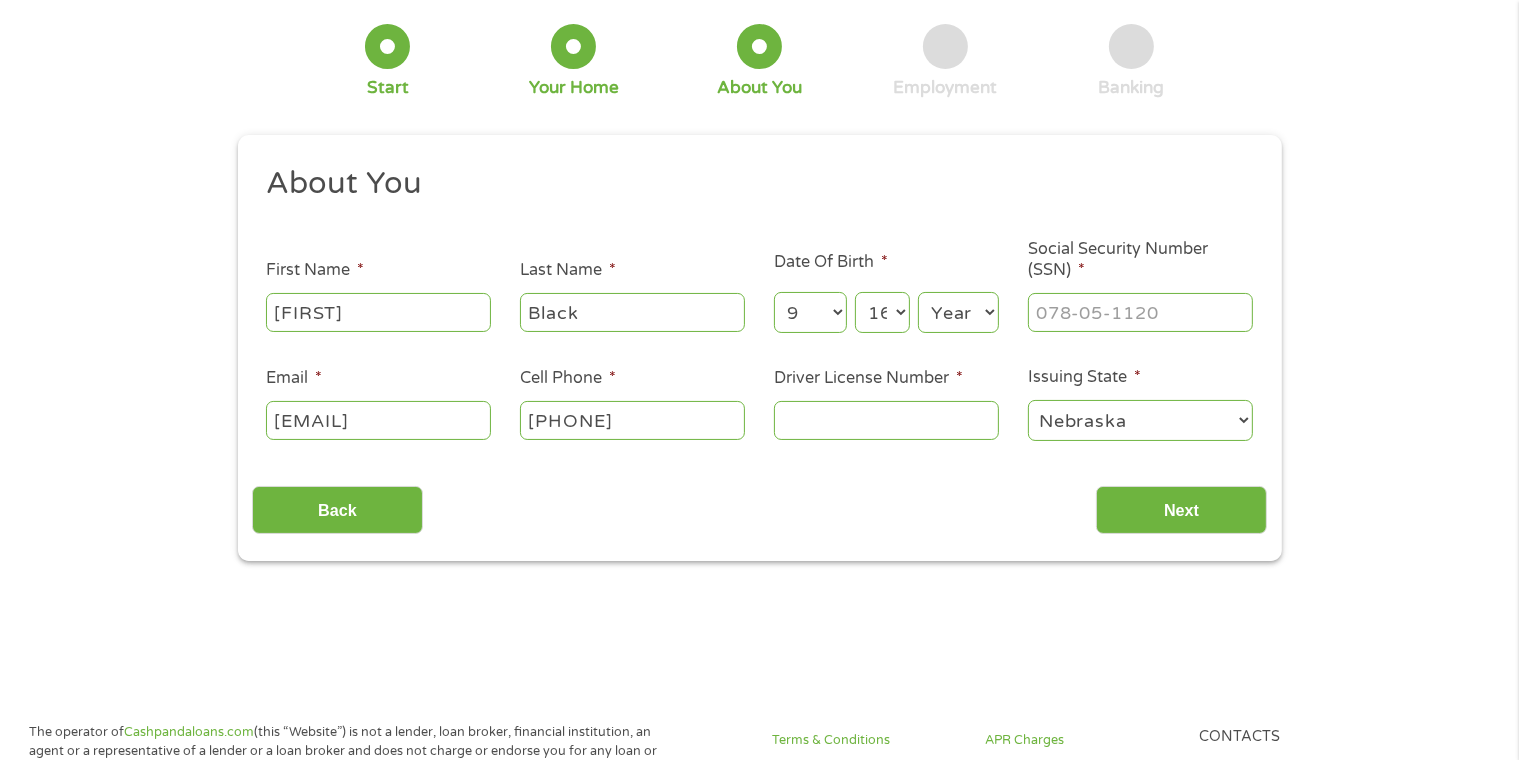 select on "1954" 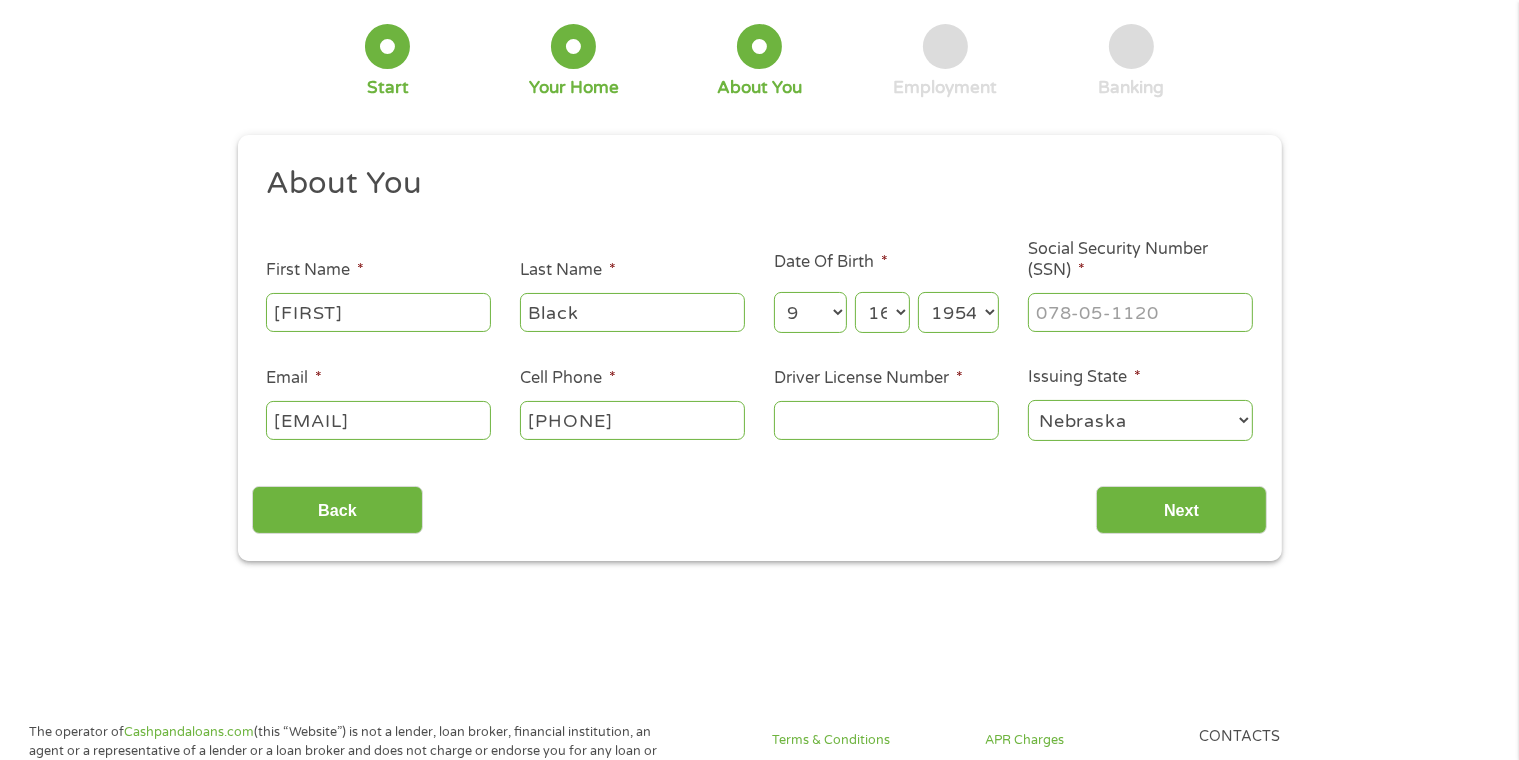 click on "Year 2007 2006 2005 2004 2003 2002 2001 2000 1999 1998 1997 1996 1995 1994 1993 1992 1991 1990 1989 1988 1987 1986 1985 1984 1983 1982 1981 1980 1979 1978 1977 1976 1975 1974 1973 1972 1971 1970 1969 1968 1967 1966 1965 1964 1963 1962 1961 1960 1959 1958 1957 1956 1955 1954 1953 1952 1951 1950 1949 1948 1947 1946 1945 1944 1943 1942 1941 1940 1939 1938 1937 1936 1935 1934 1933 1932 1931 1930 1929 1928 1927 1926 1925 1924 1923 1922 1921 1920" at bounding box center (958, 312) 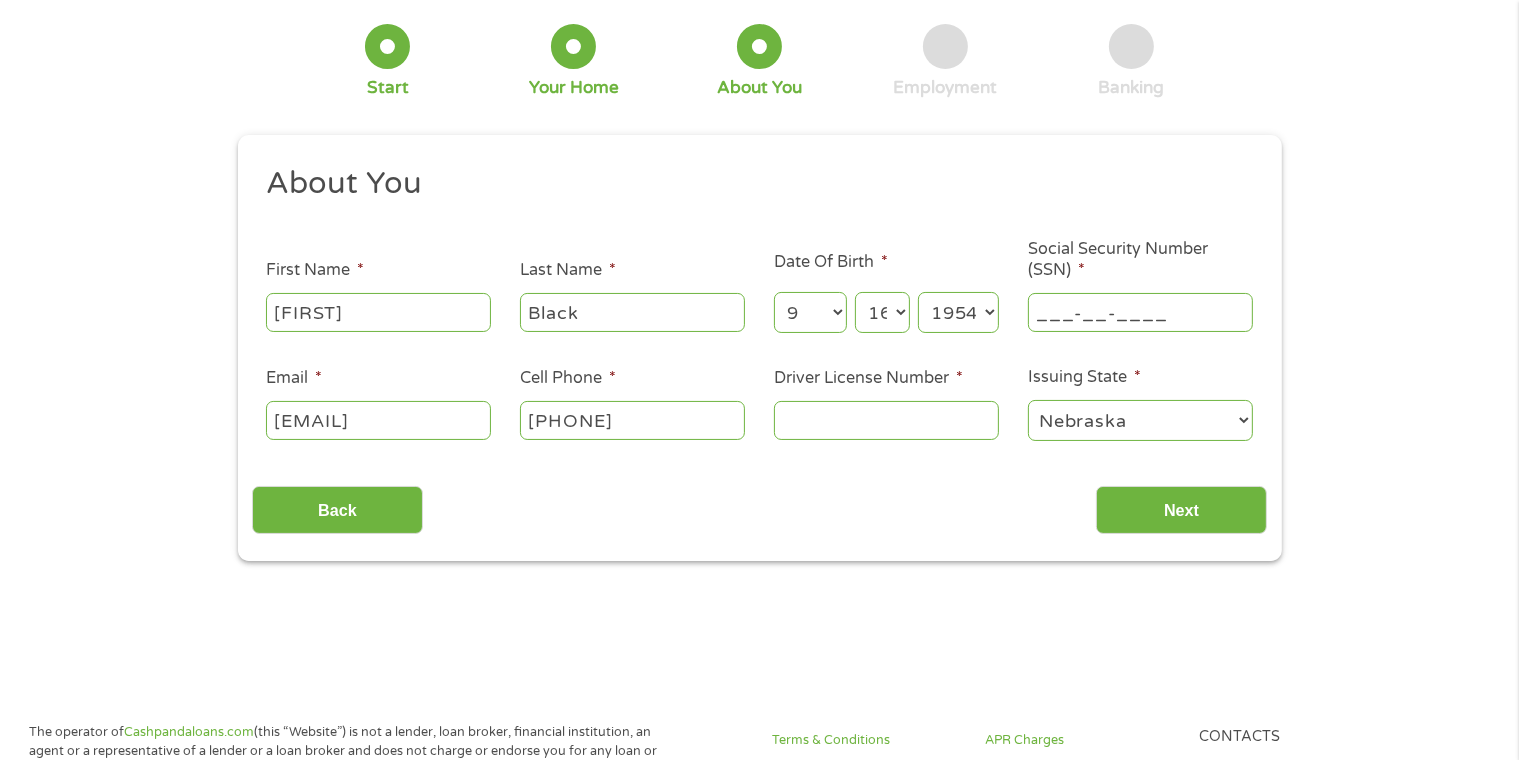 click on "___-__-____" at bounding box center (1140, 312) 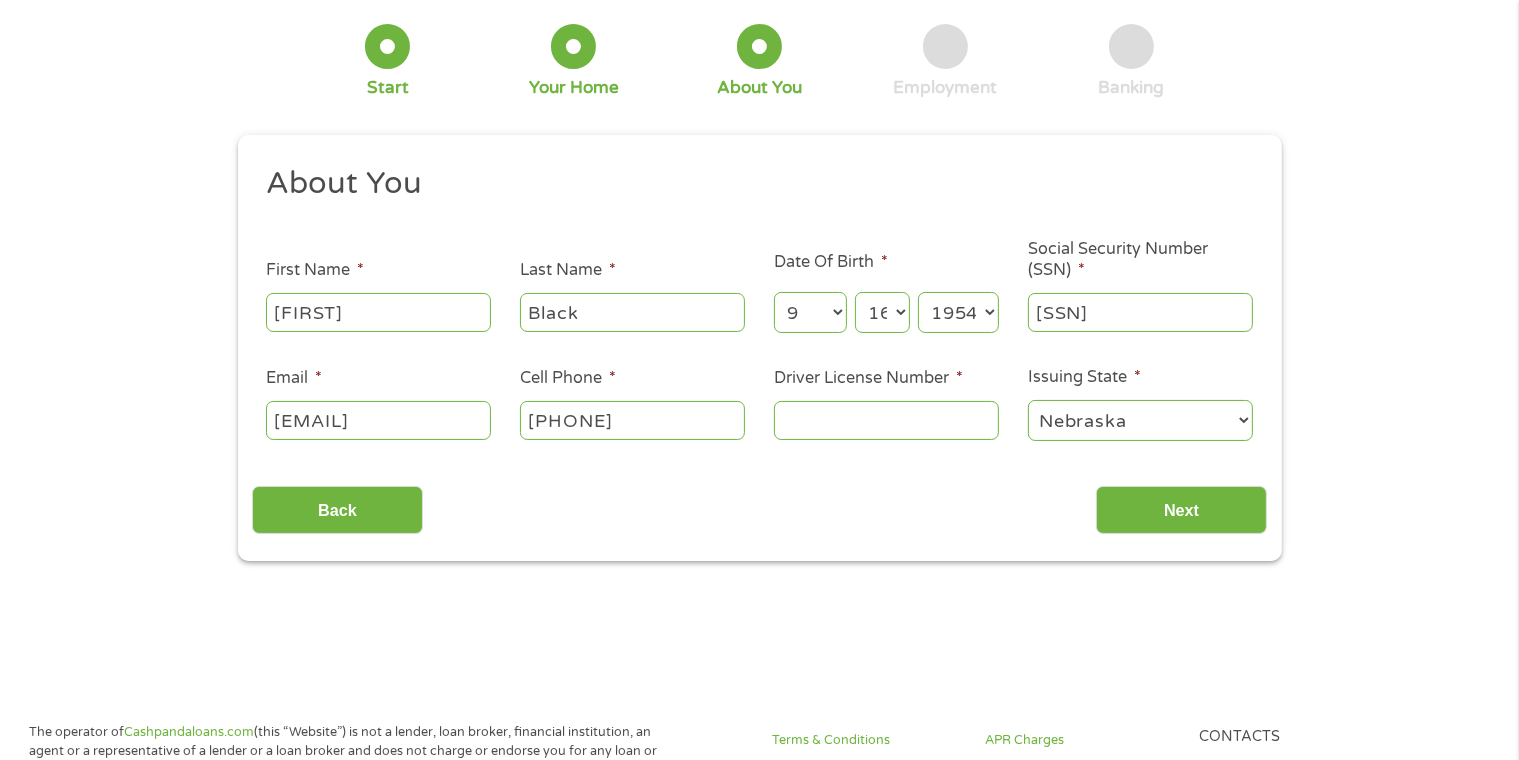 type on "558-90-4446" 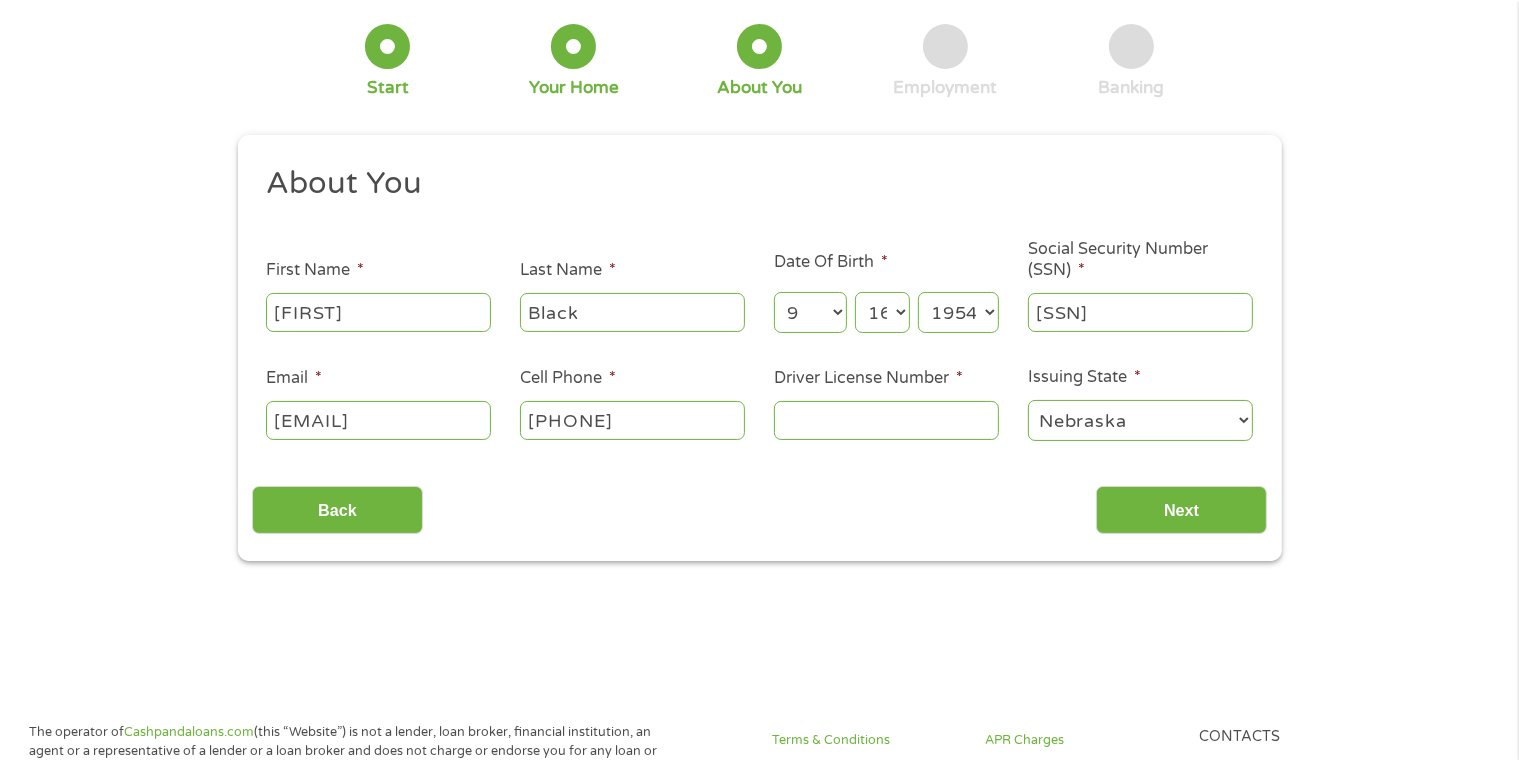 click on "Driver License Number *" at bounding box center [886, 420] 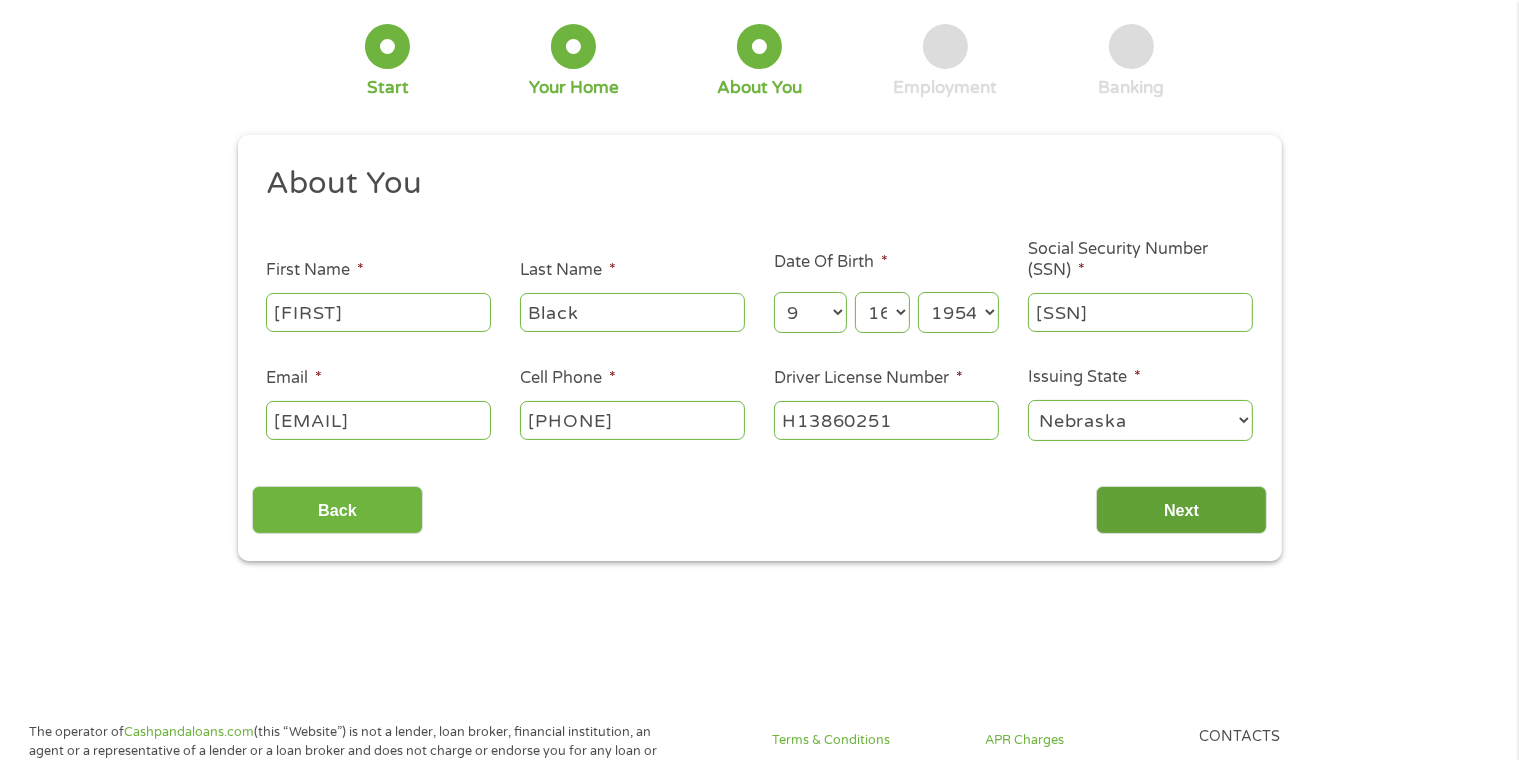 type on "H13860251" 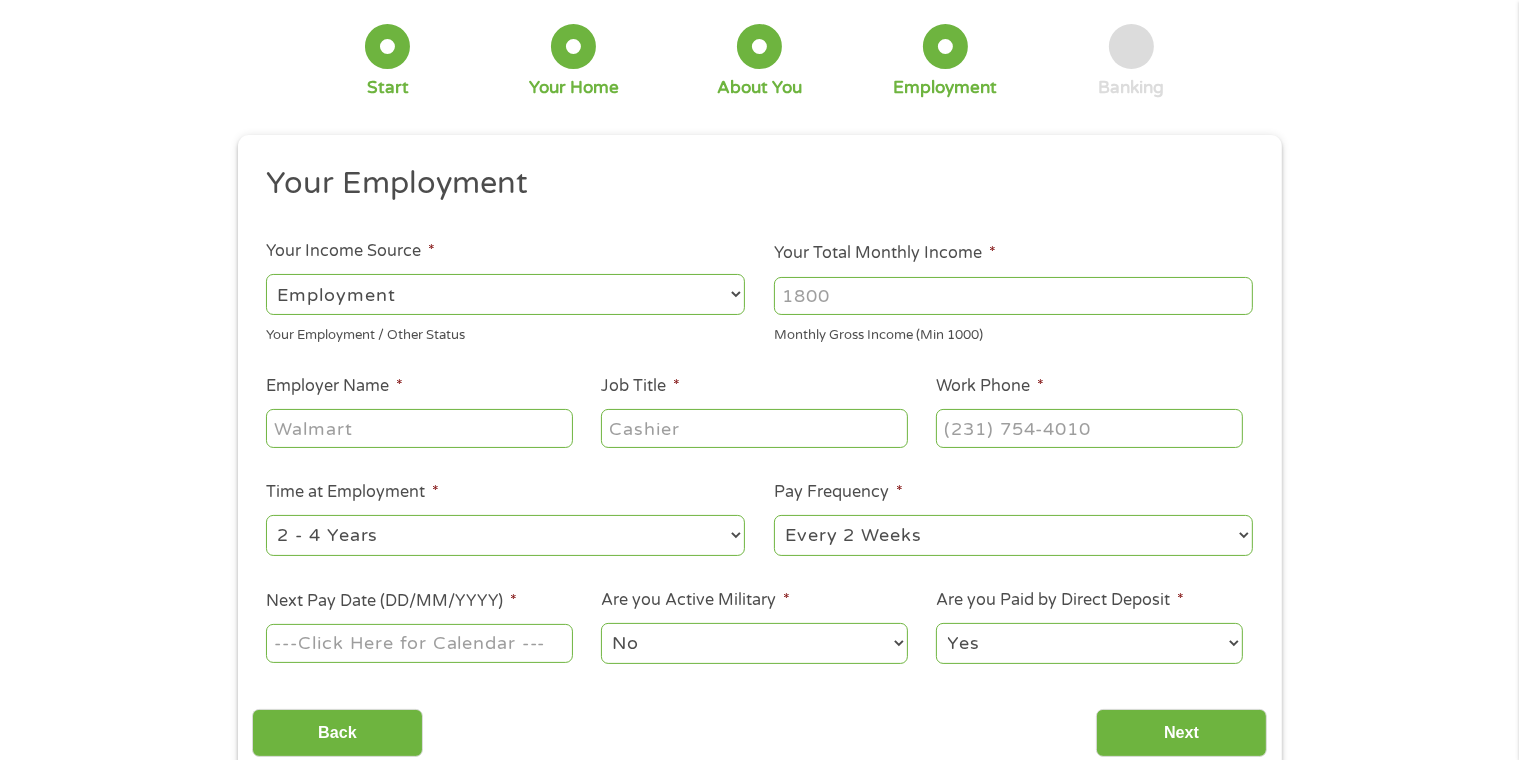 scroll, scrollTop: 0, scrollLeft: 0, axis: both 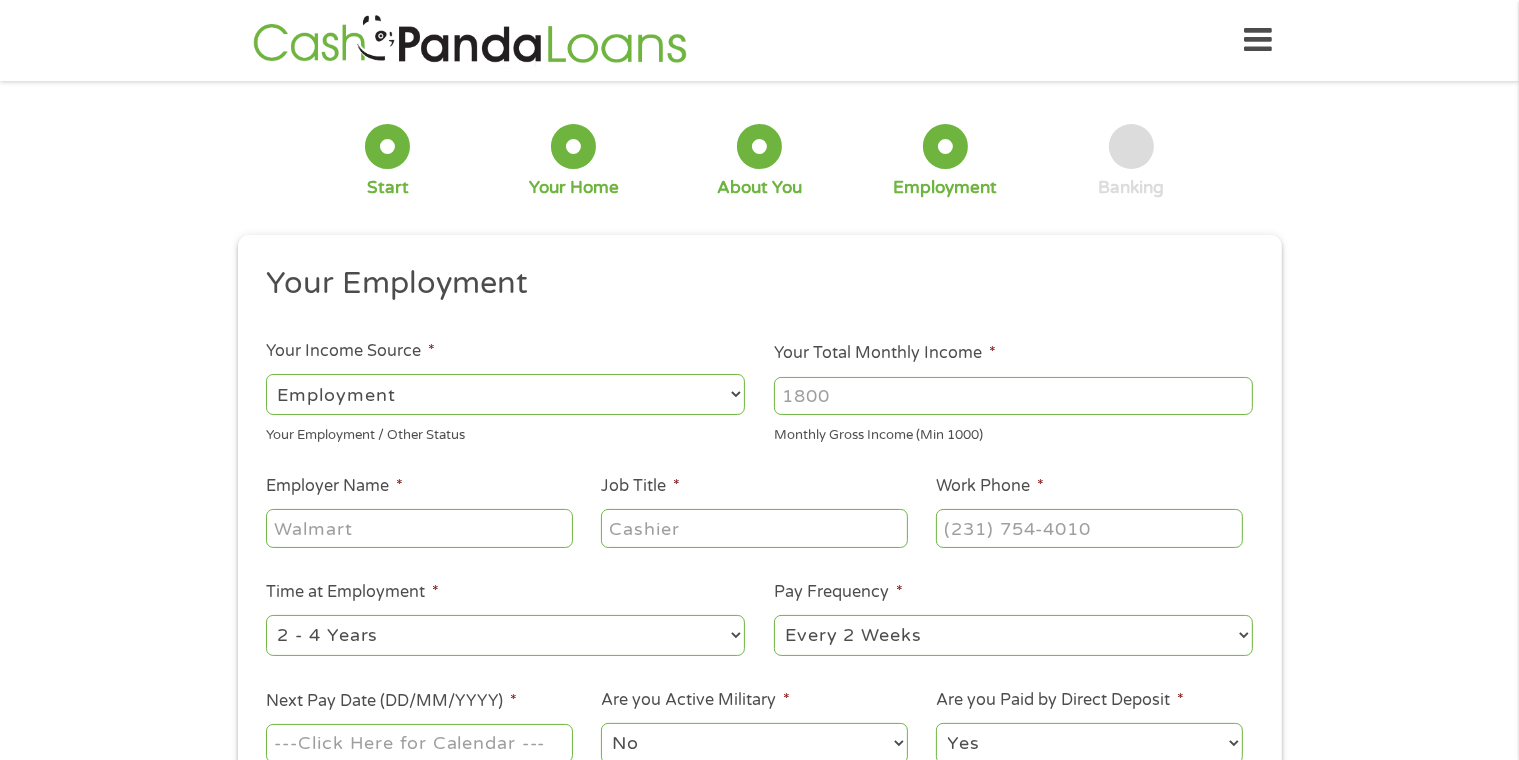 click on "--- Choose one --- Employment Self Employed Benefits" at bounding box center [505, 394] 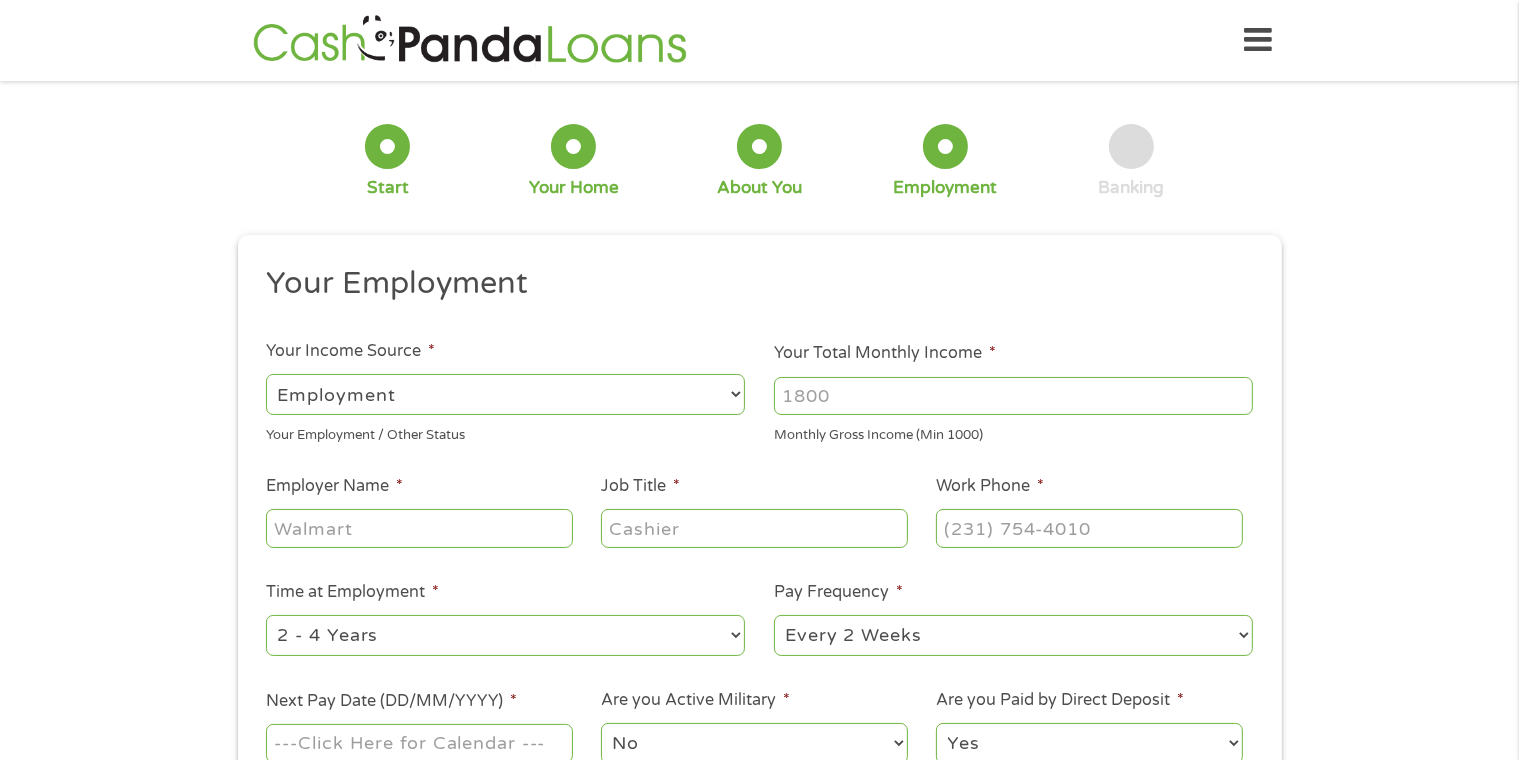 select on "benefits" 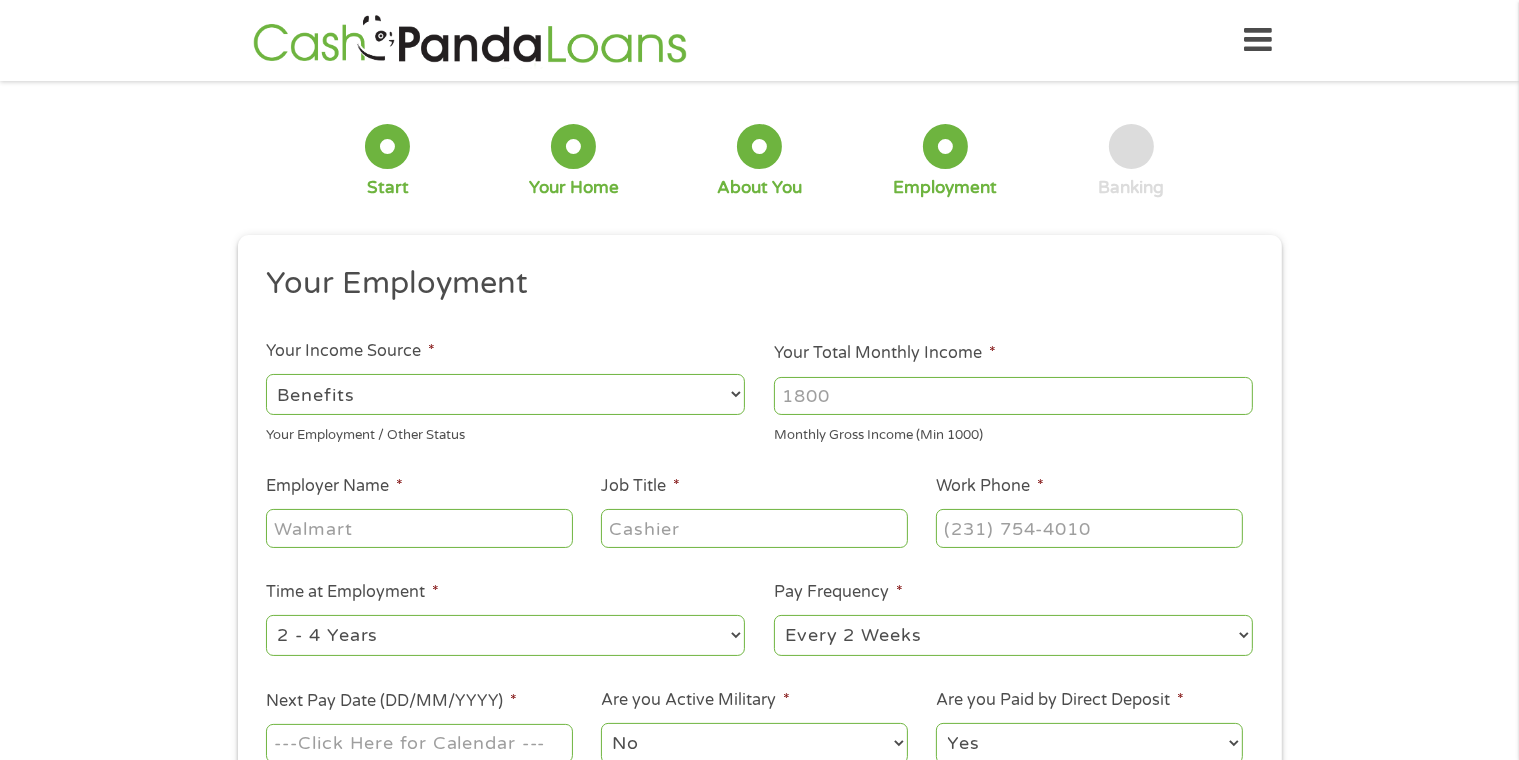 click on "--- Choose one --- Employment Self Employed Benefits" at bounding box center (505, 394) 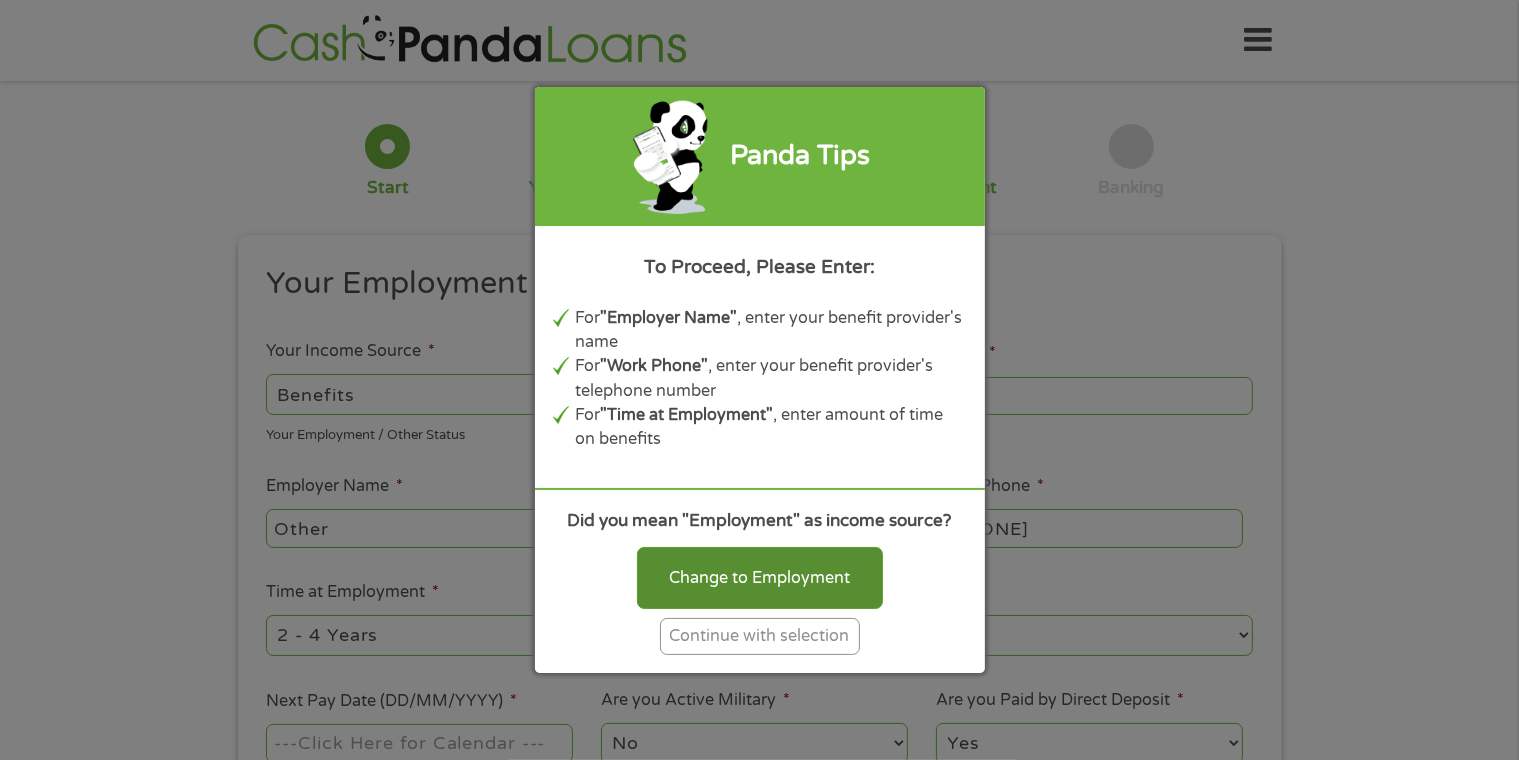 click on "Change to Employment" at bounding box center [760, 578] 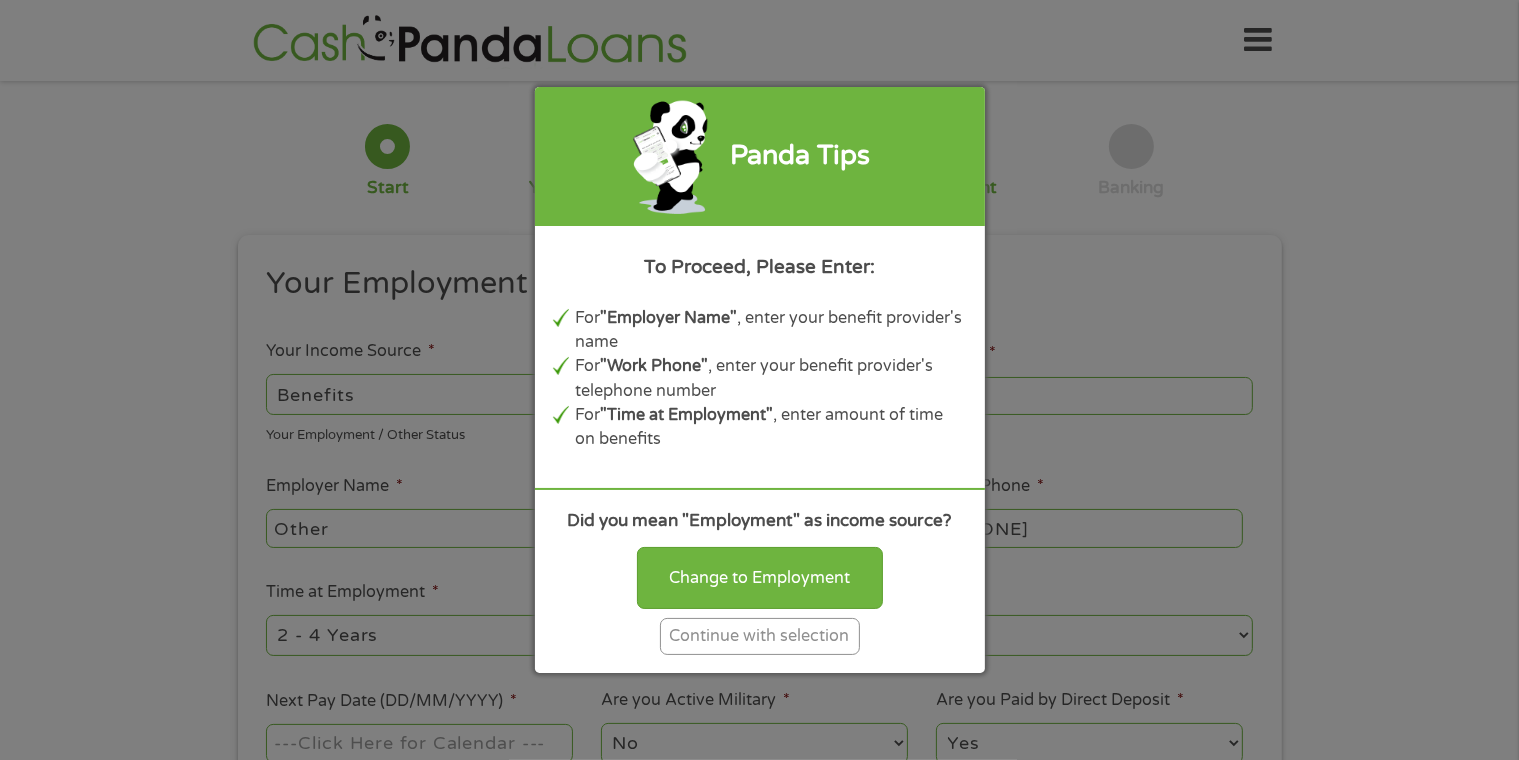 select on "fullTime" 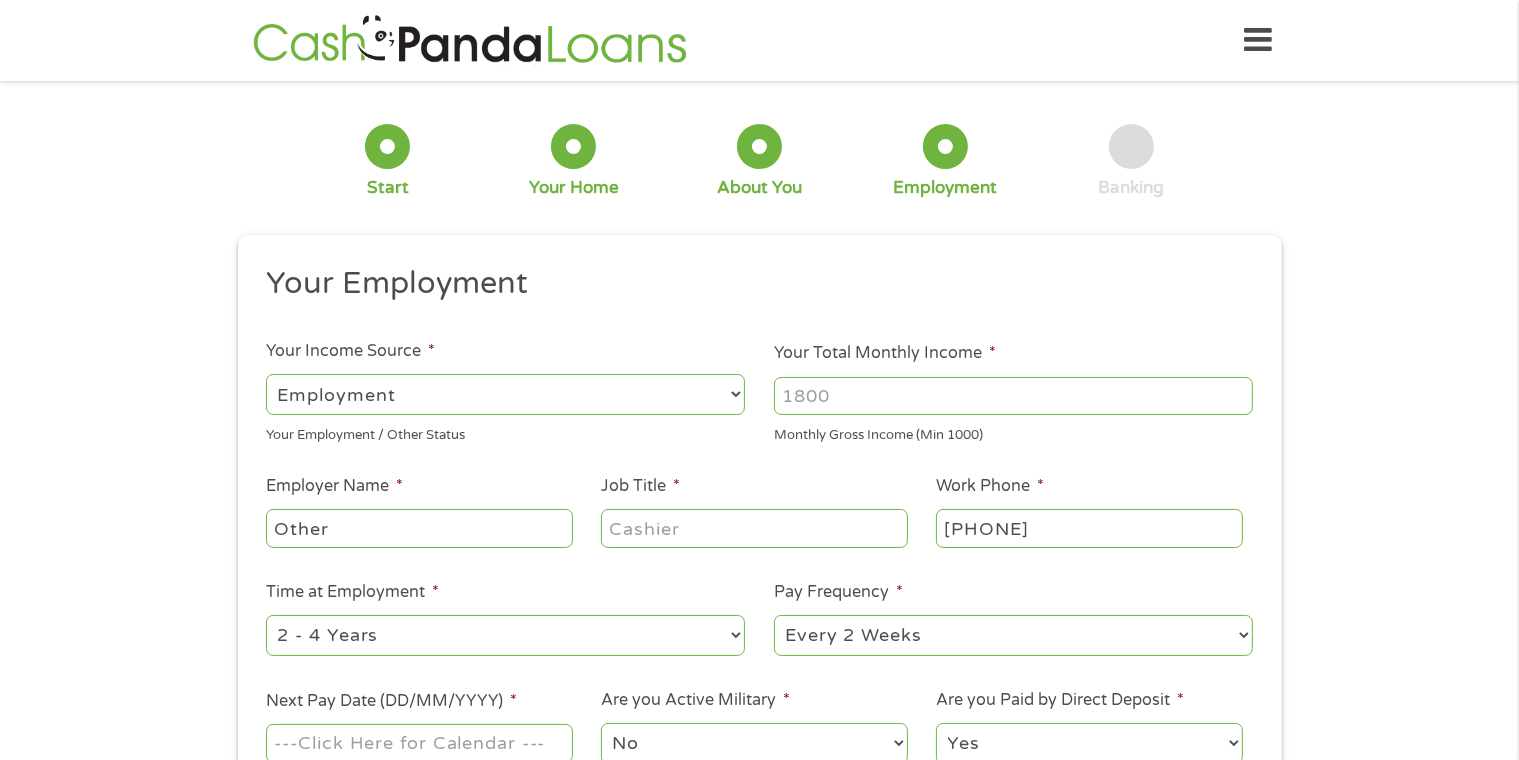 click on "Other" at bounding box center (419, 528) 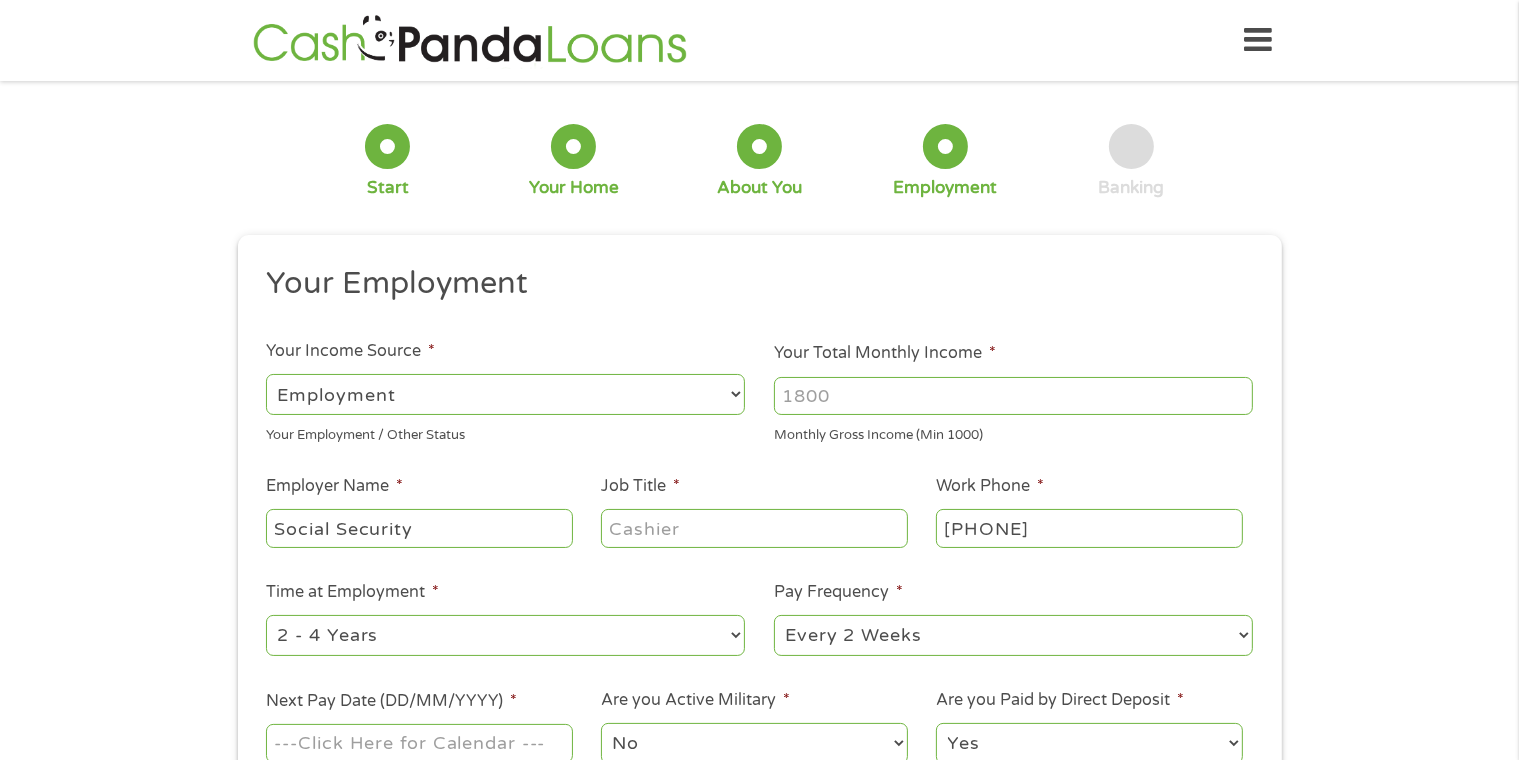 type on "Social Security" 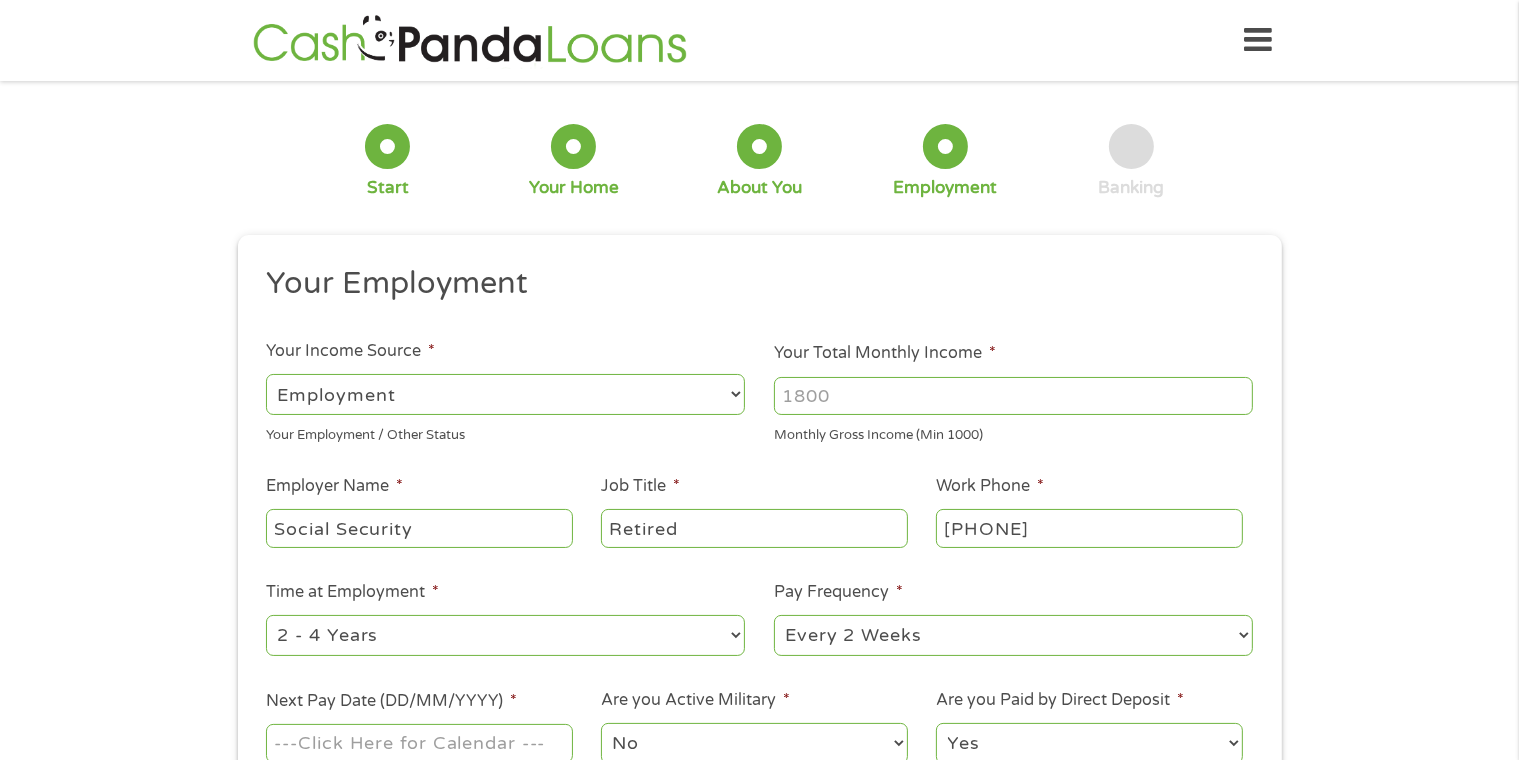 type on "Retired" 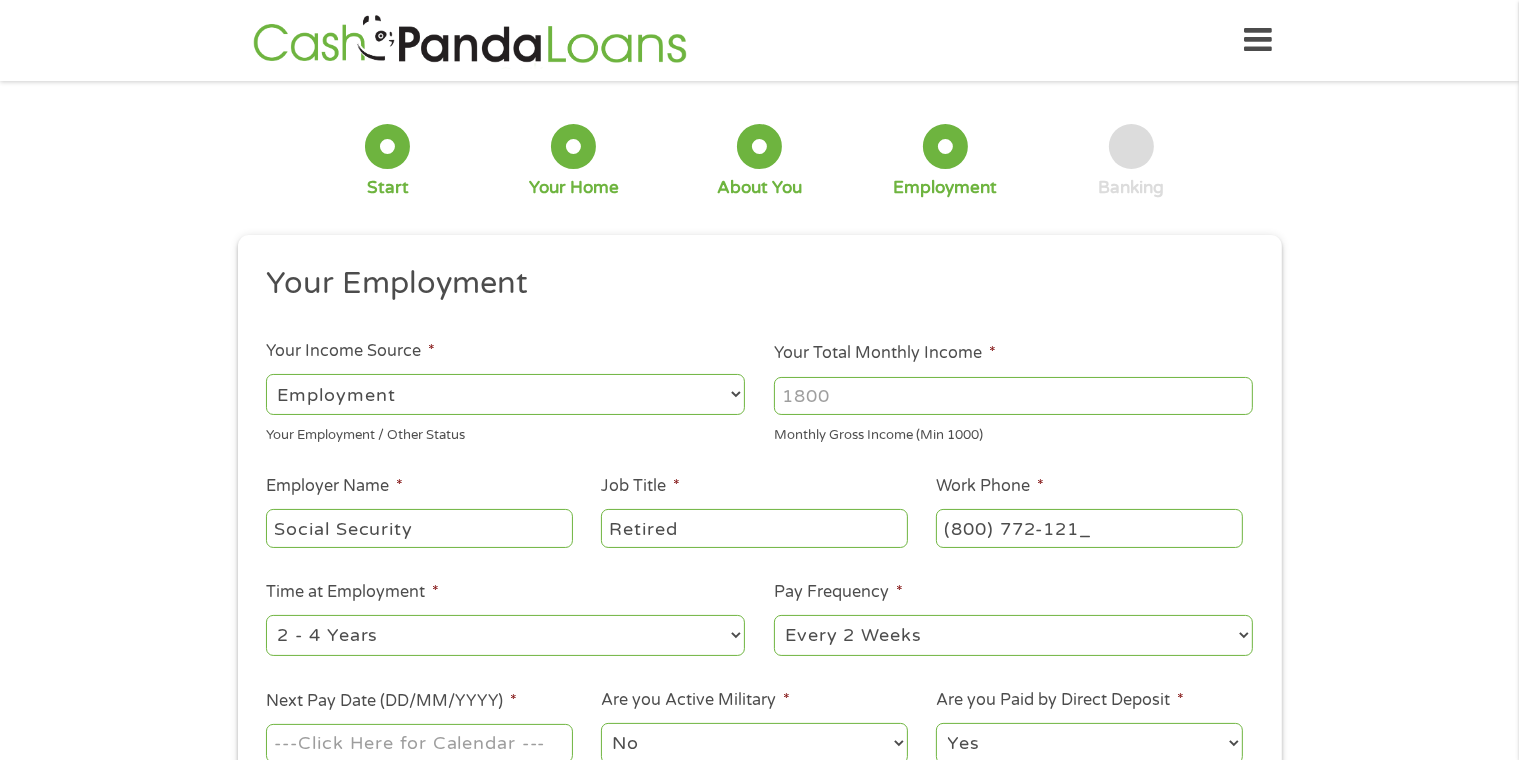 type on "(800) 772-1213" 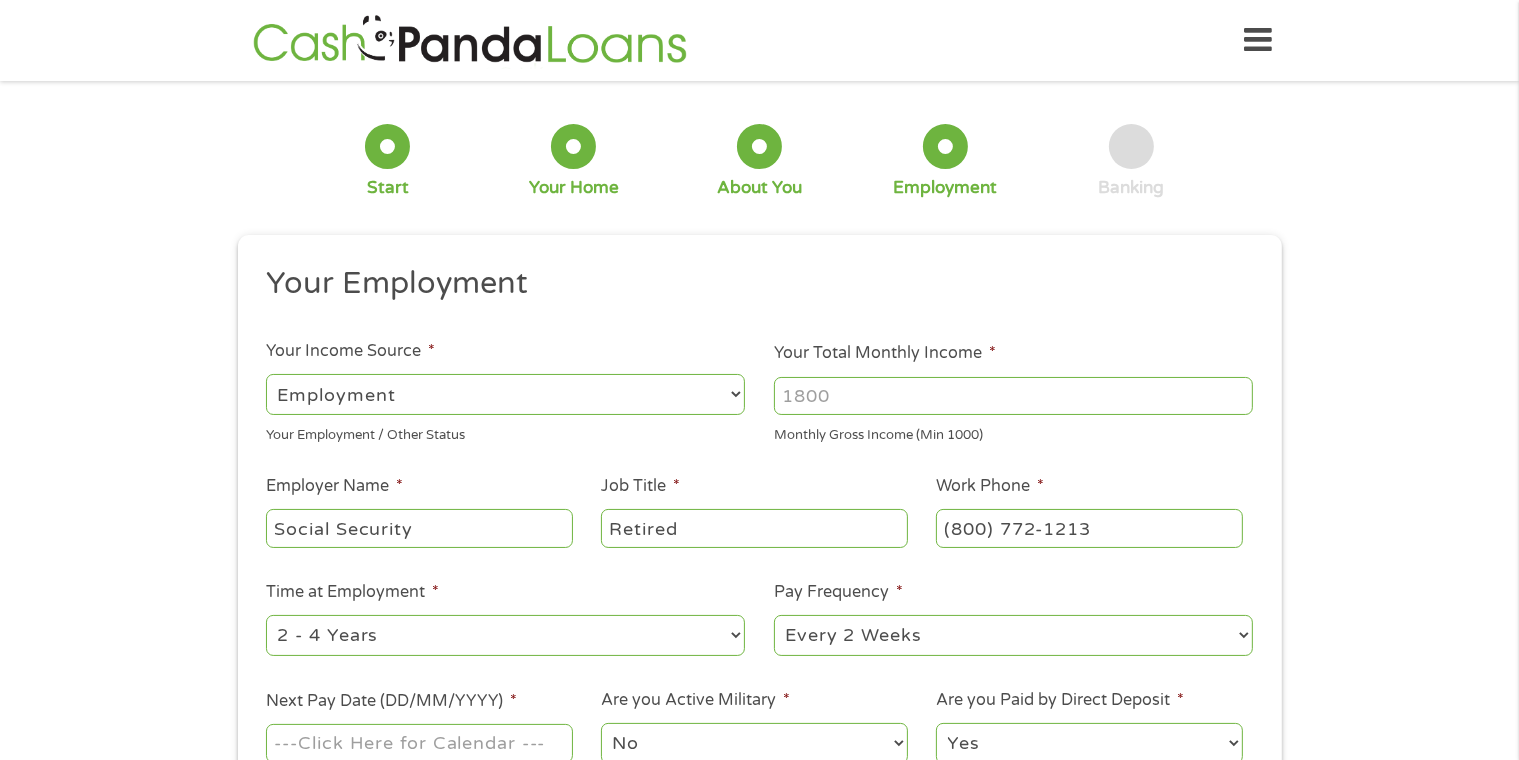 drag, startPoint x: 836, startPoint y: 397, endPoint x: 752, endPoint y: 434, distance: 91.787796 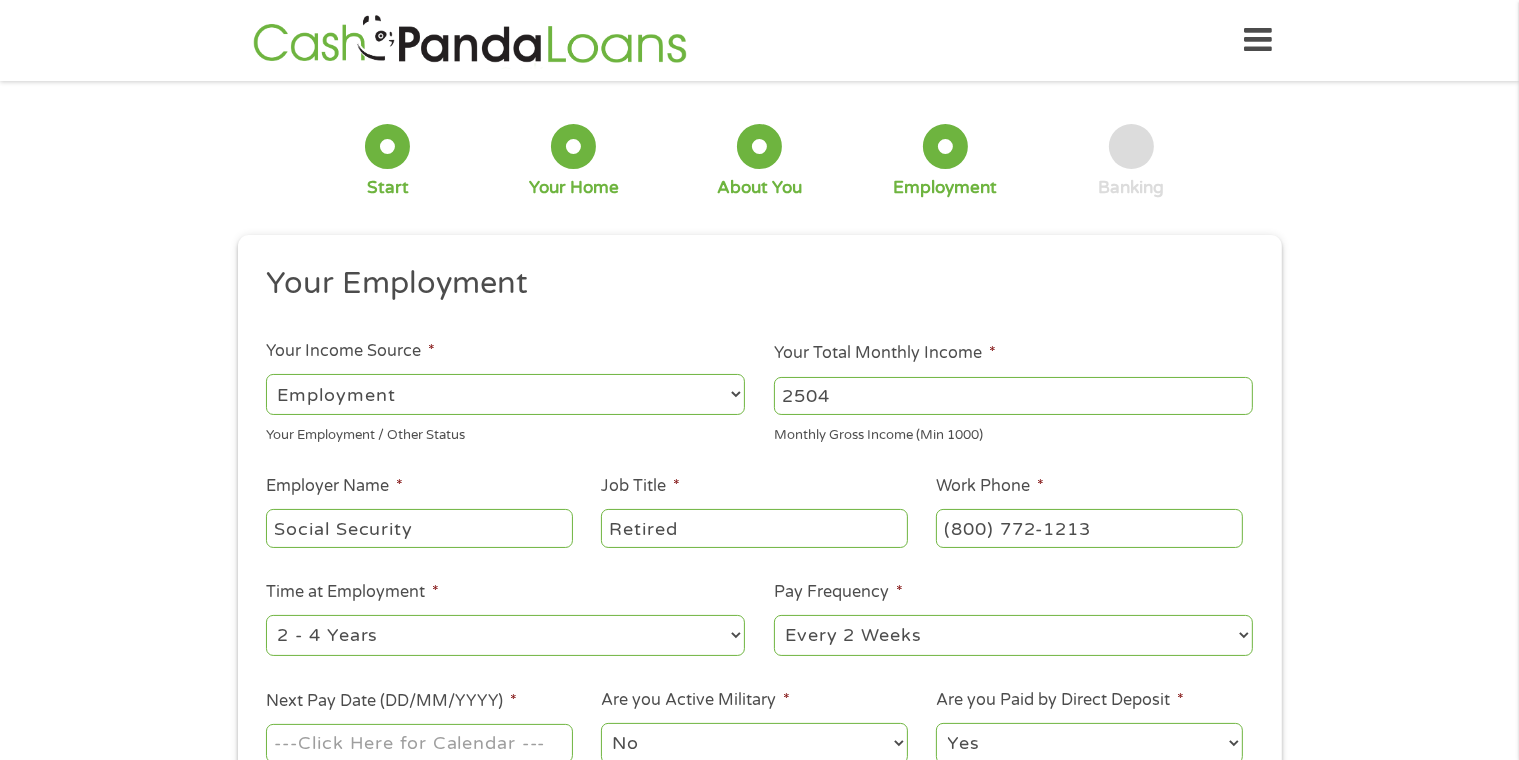 type on "2504" 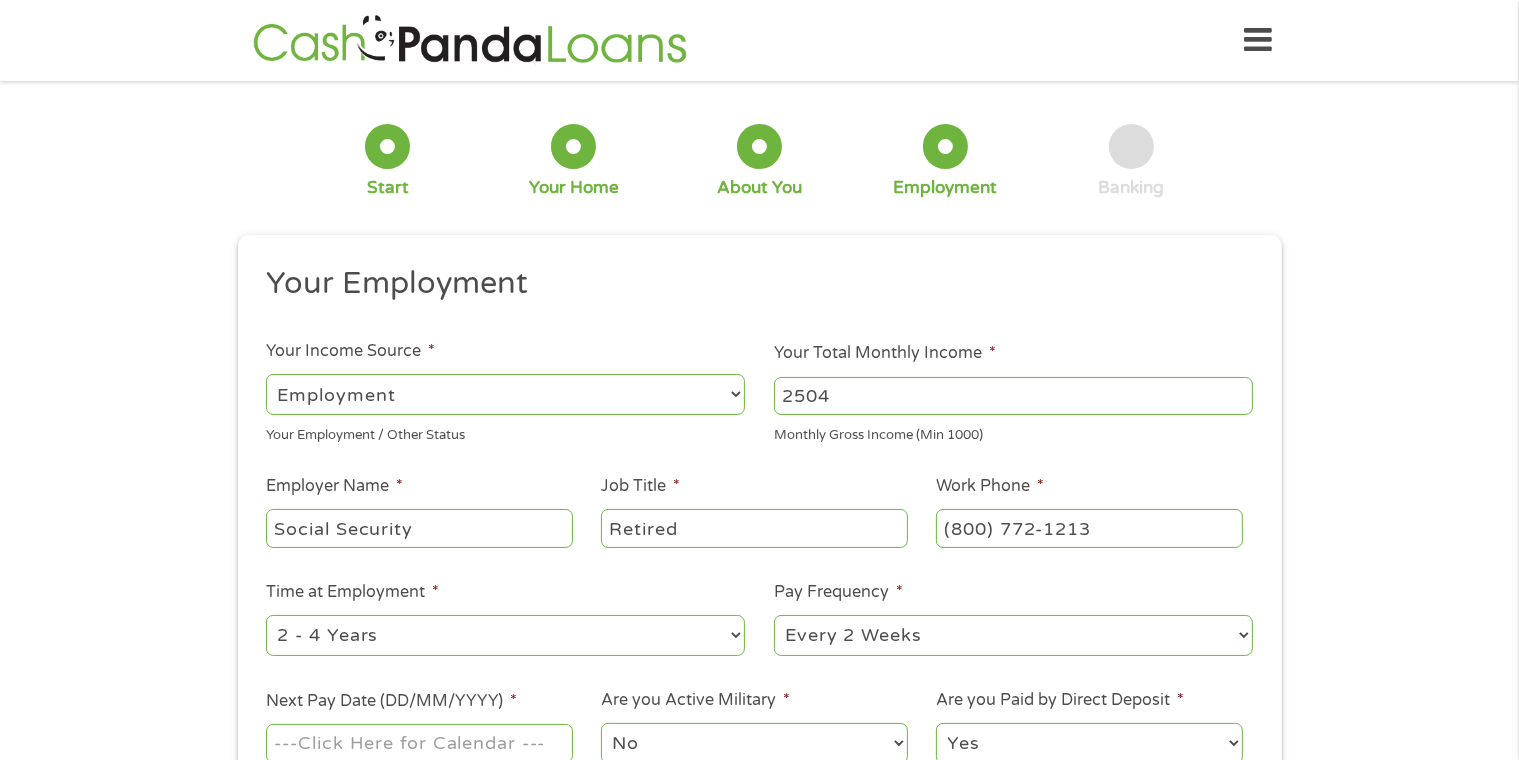 select on "60months" 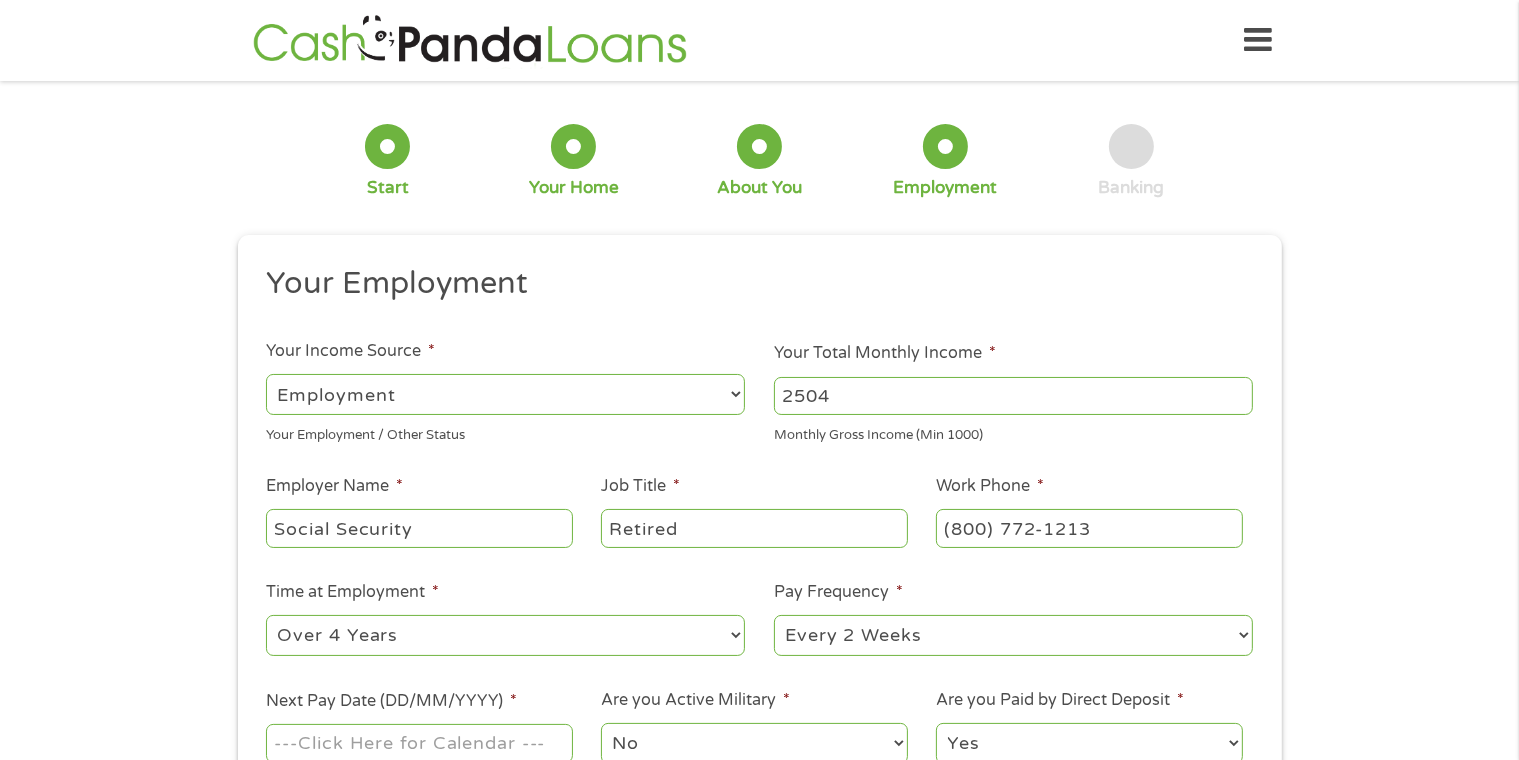 click on "--- Choose one --- 1 Year or less 1 - 2 Years 2 - 4 Years Over 4 Years" at bounding box center [505, 635] 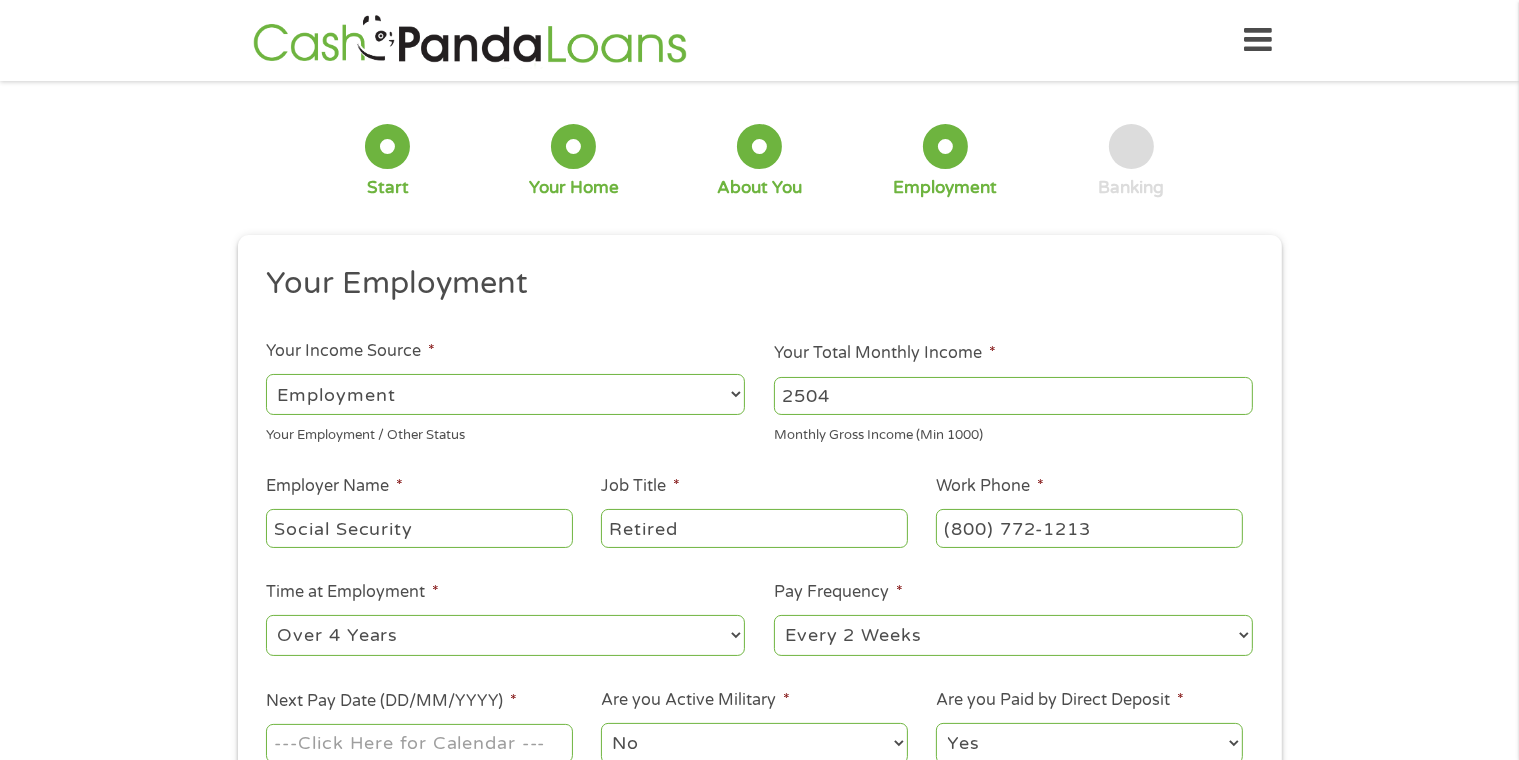 click on "--- Choose one --- Every 2 Weeks Every Week Monthly Semi-Monthly" at bounding box center [1013, 635] 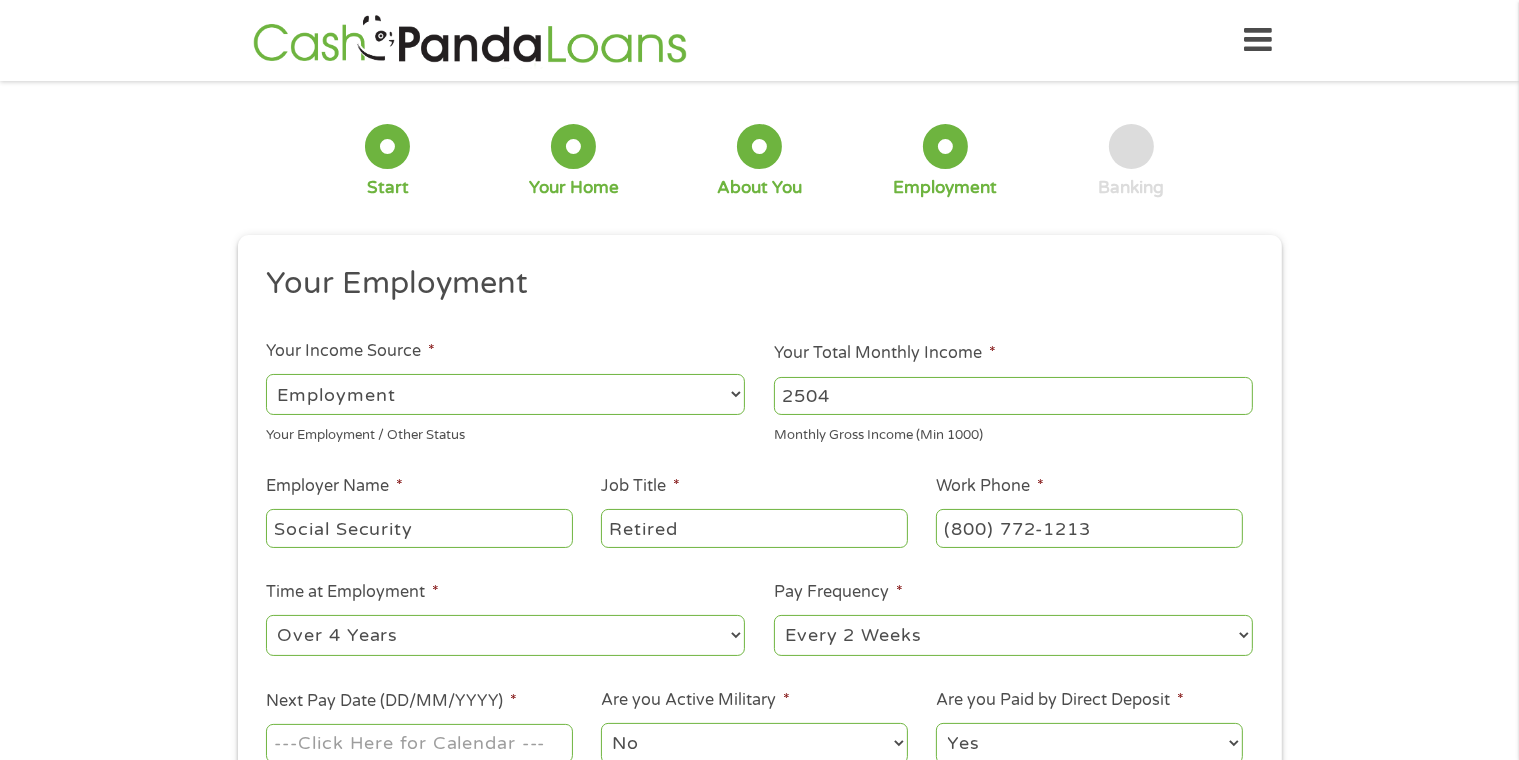 select on "monthly" 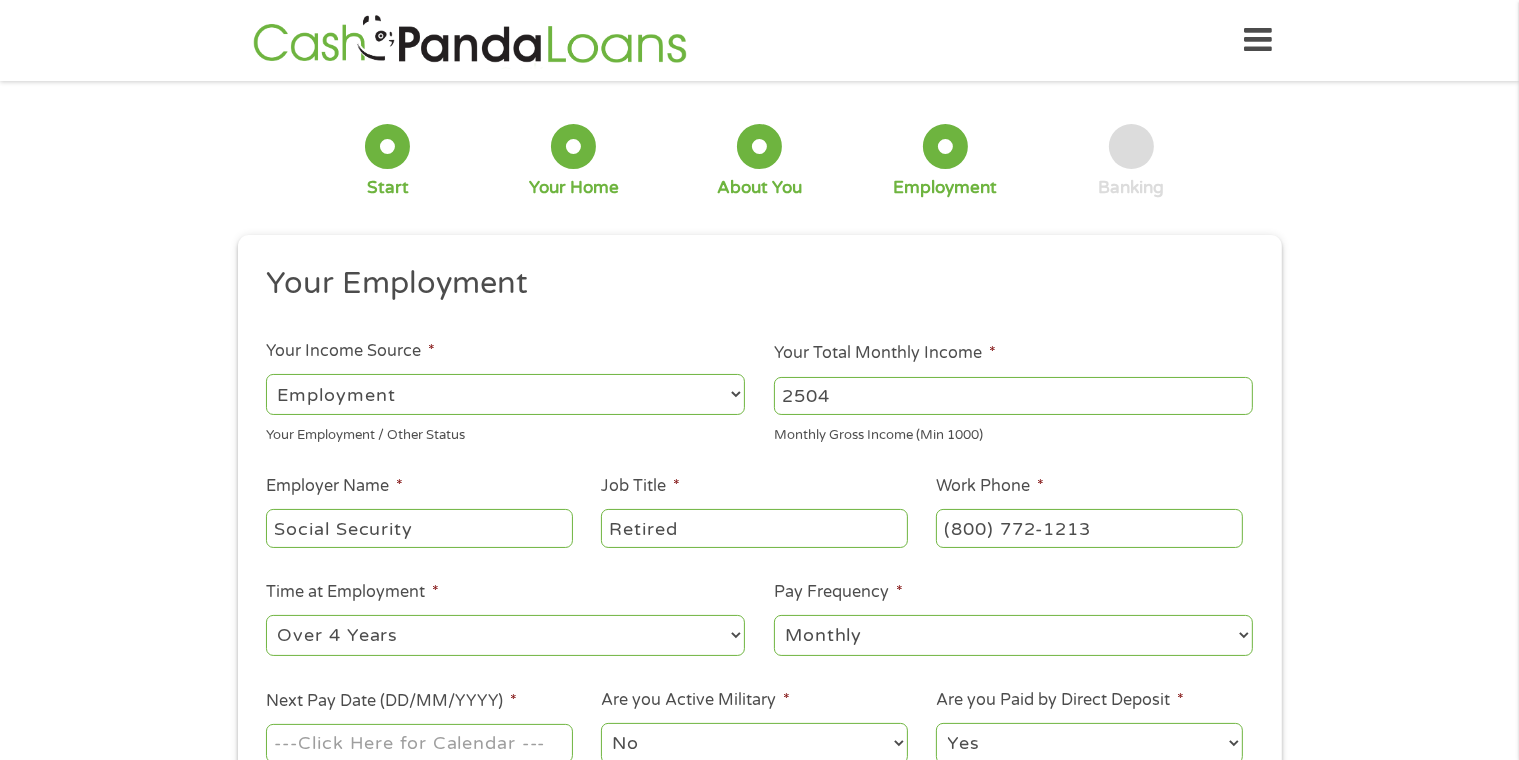click on "--- Choose one --- Every 2 Weeks Every Week Monthly Semi-Monthly" at bounding box center [1013, 635] 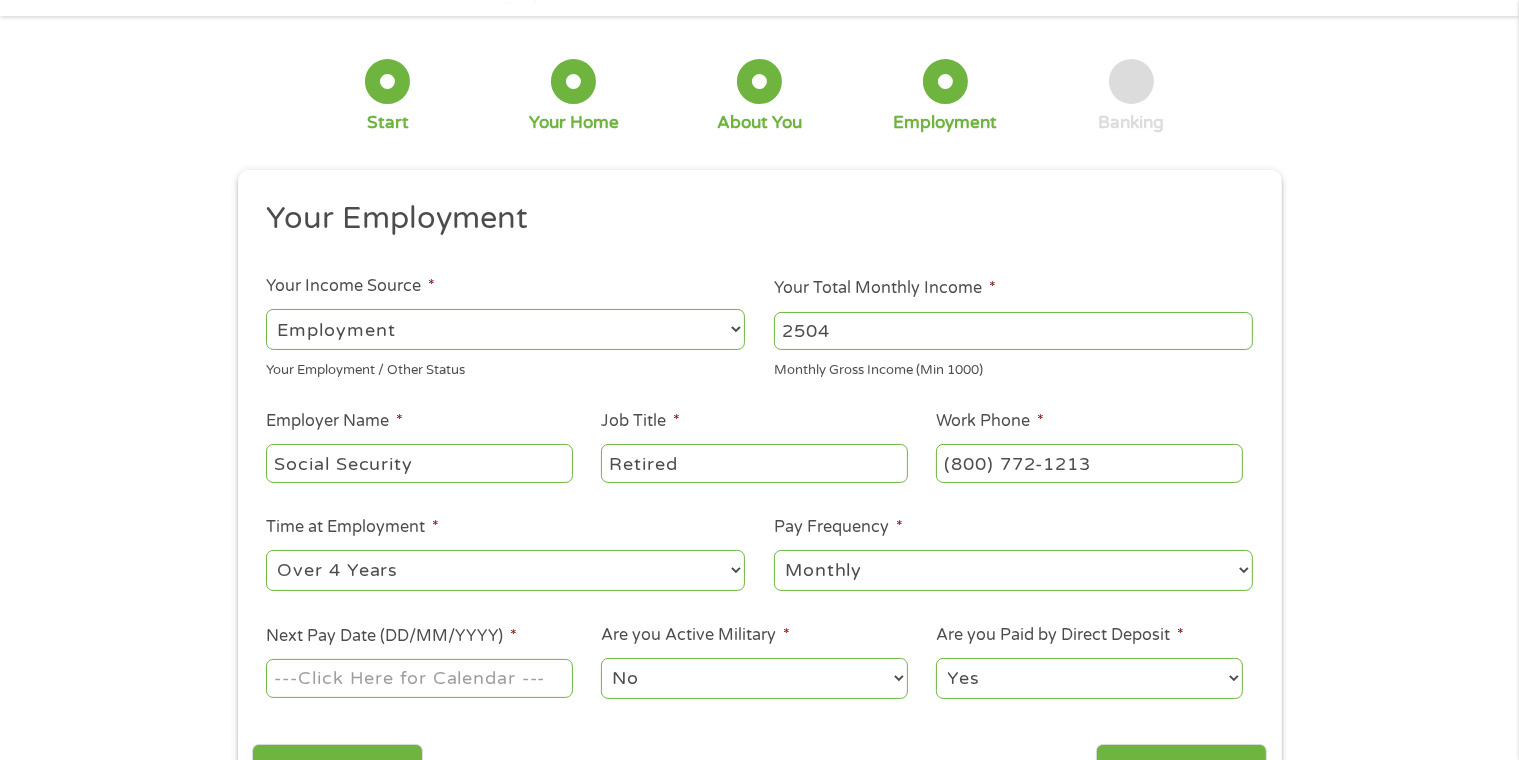 scroll, scrollTop: 100, scrollLeft: 0, axis: vertical 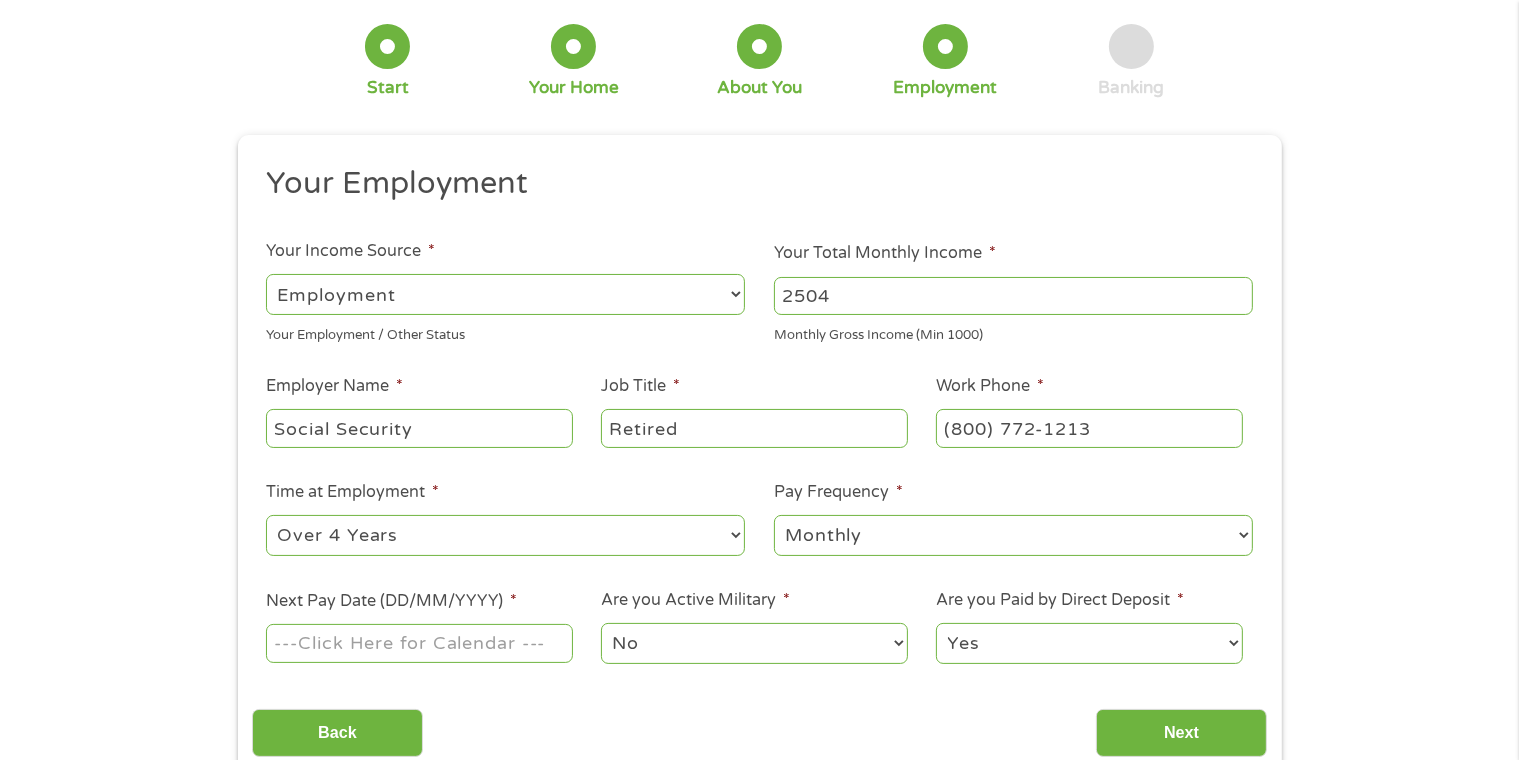 click on "Next Pay Date (DD/MM/YYYY) *" at bounding box center (419, 643) 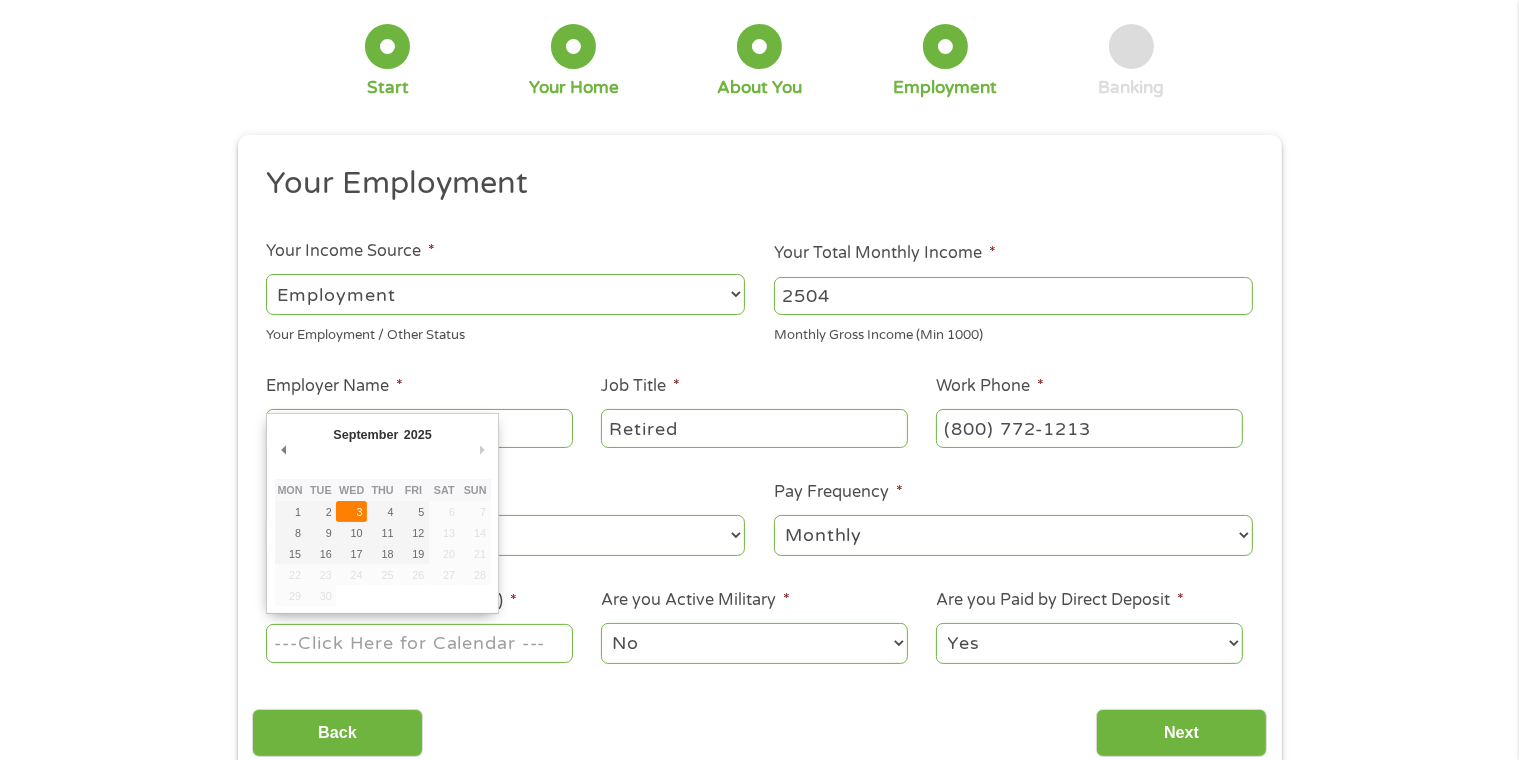 type on "03/09/2025" 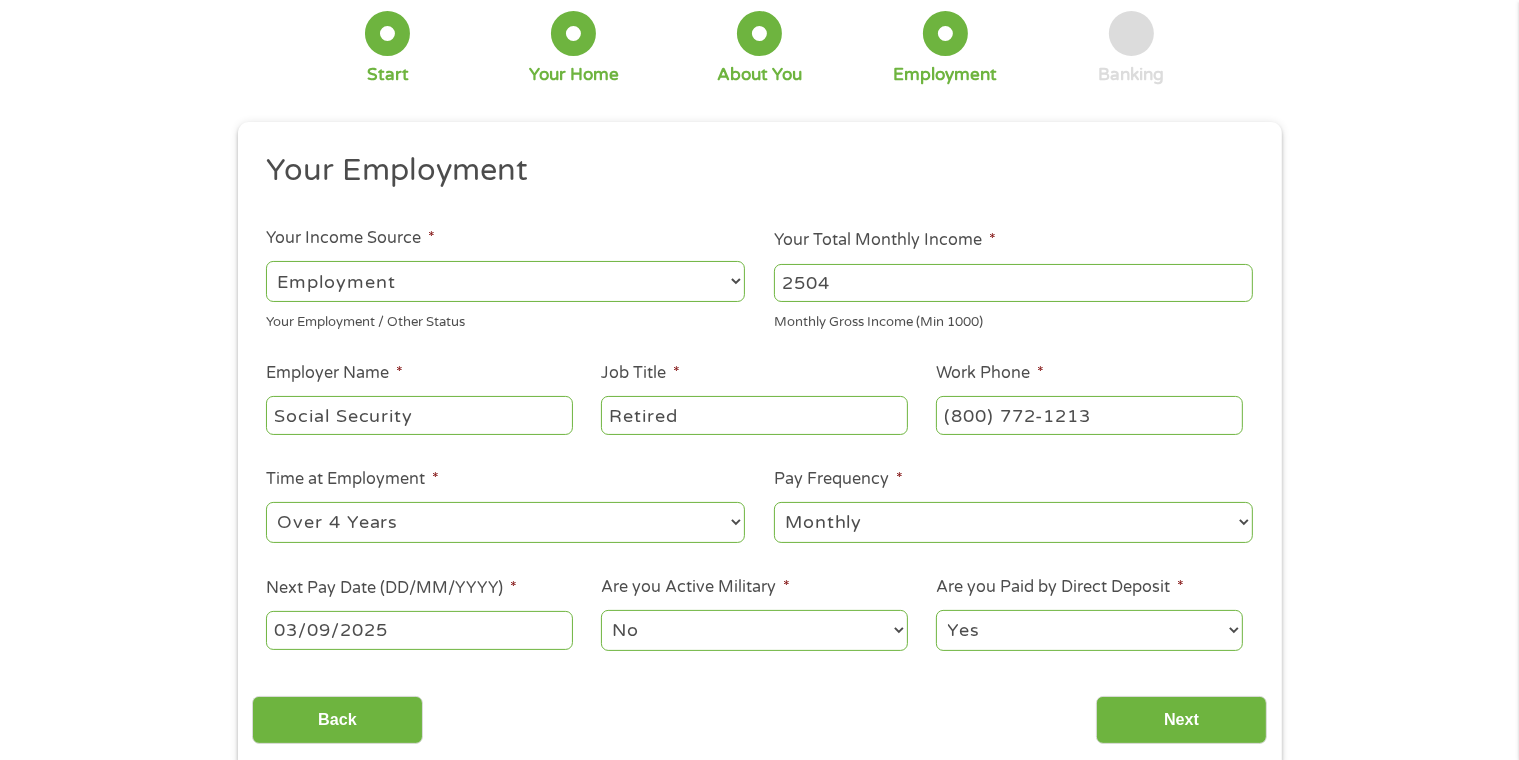 scroll, scrollTop: 200, scrollLeft: 0, axis: vertical 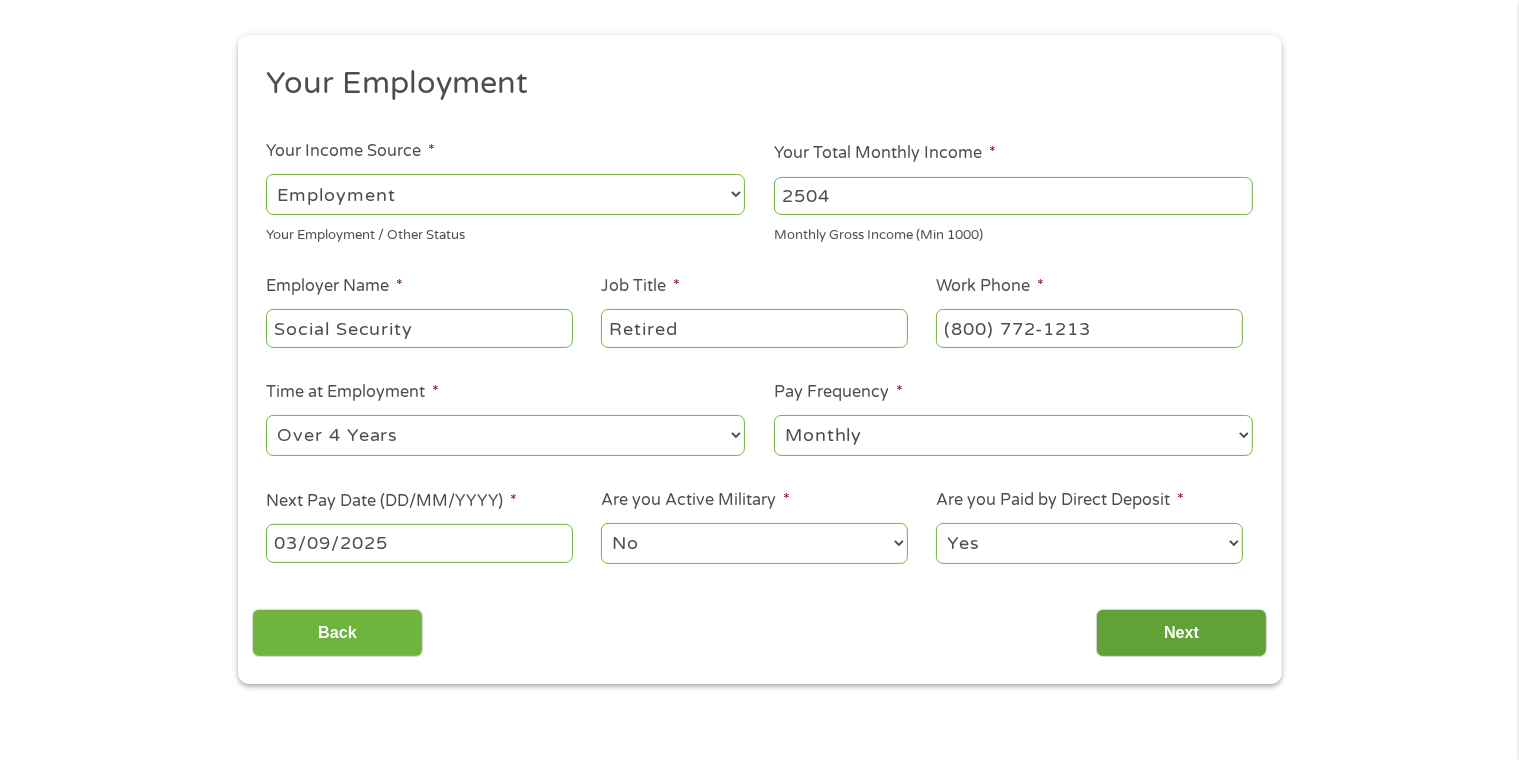 click on "Next" at bounding box center (1181, 633) 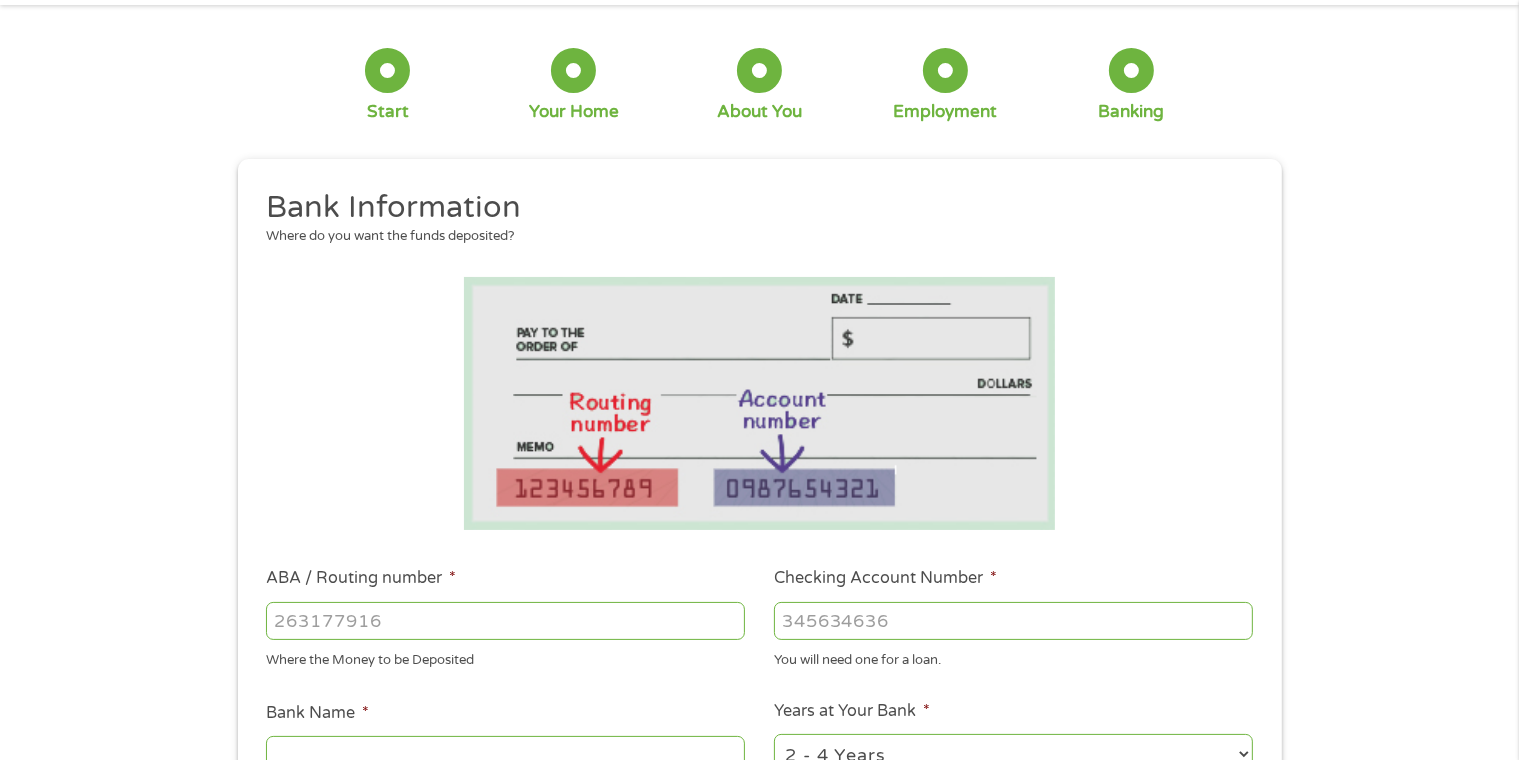 scroll, scrollTop: 0, scrollLeft: 0, axis: both 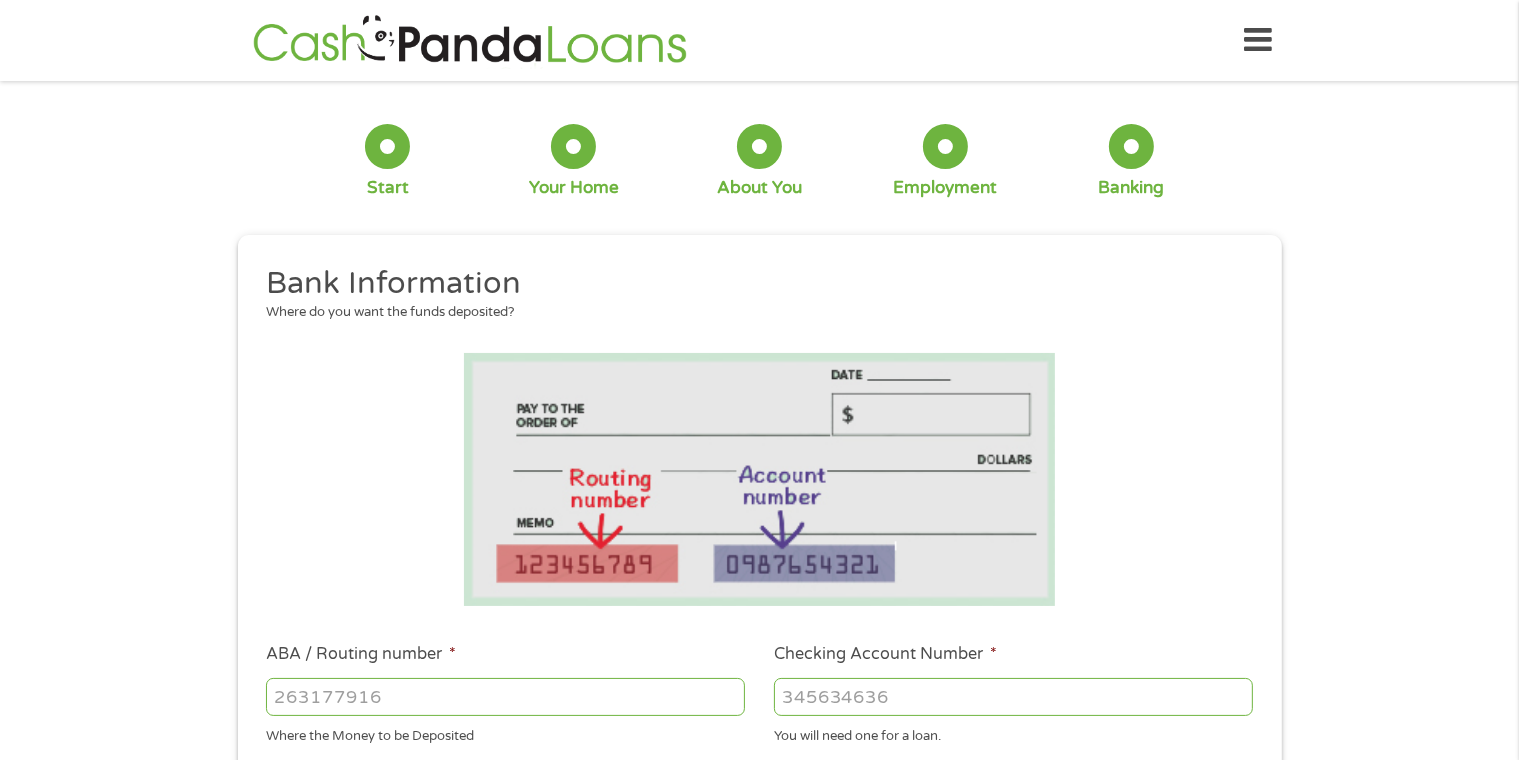 drag, startPoint x: 400, startPoint y: 694, endPoint x: 236, endPoint y: 717, distance: 165.60495 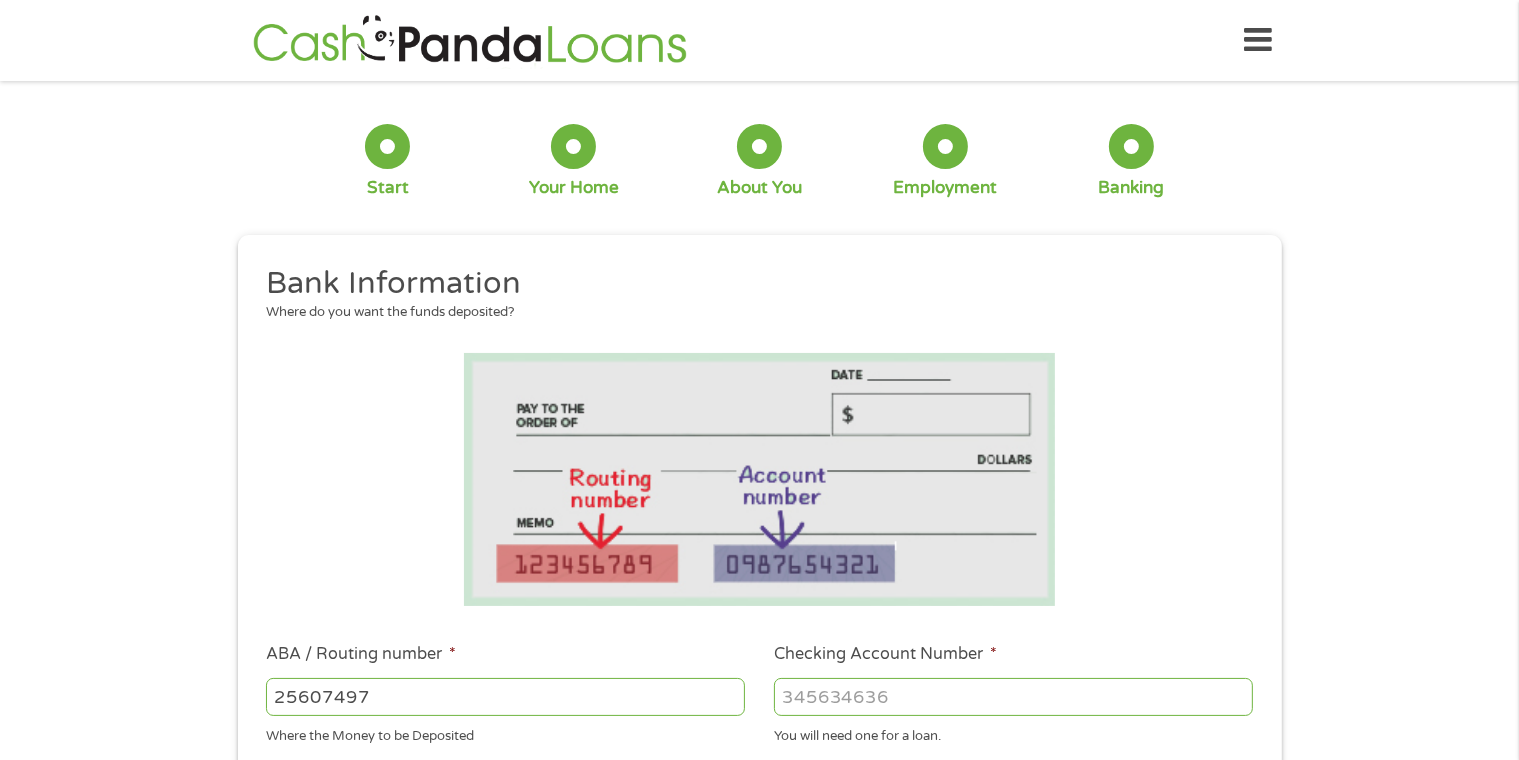 type on "256074974" 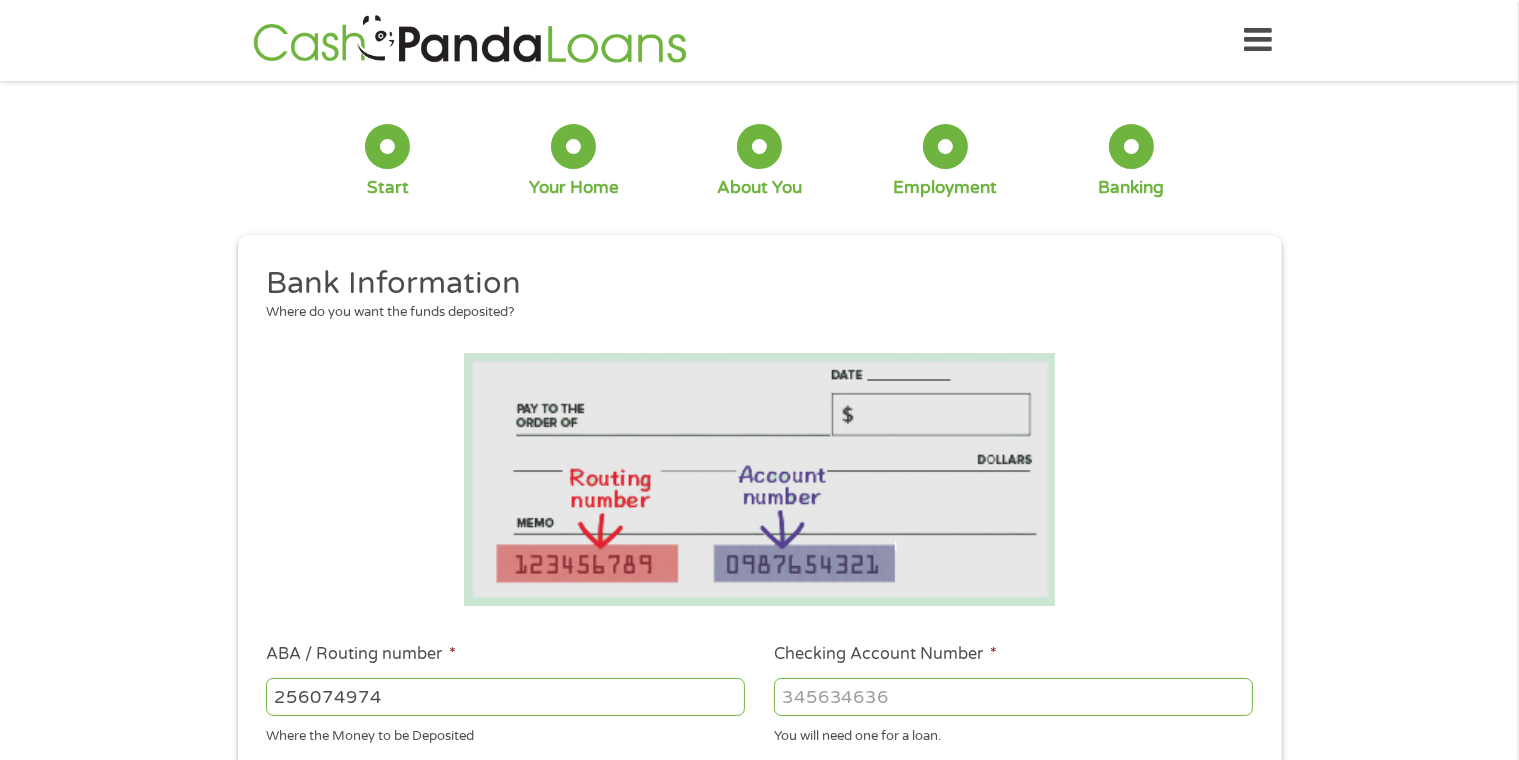type on "NAVY FEDERAL CREDIT UNION" 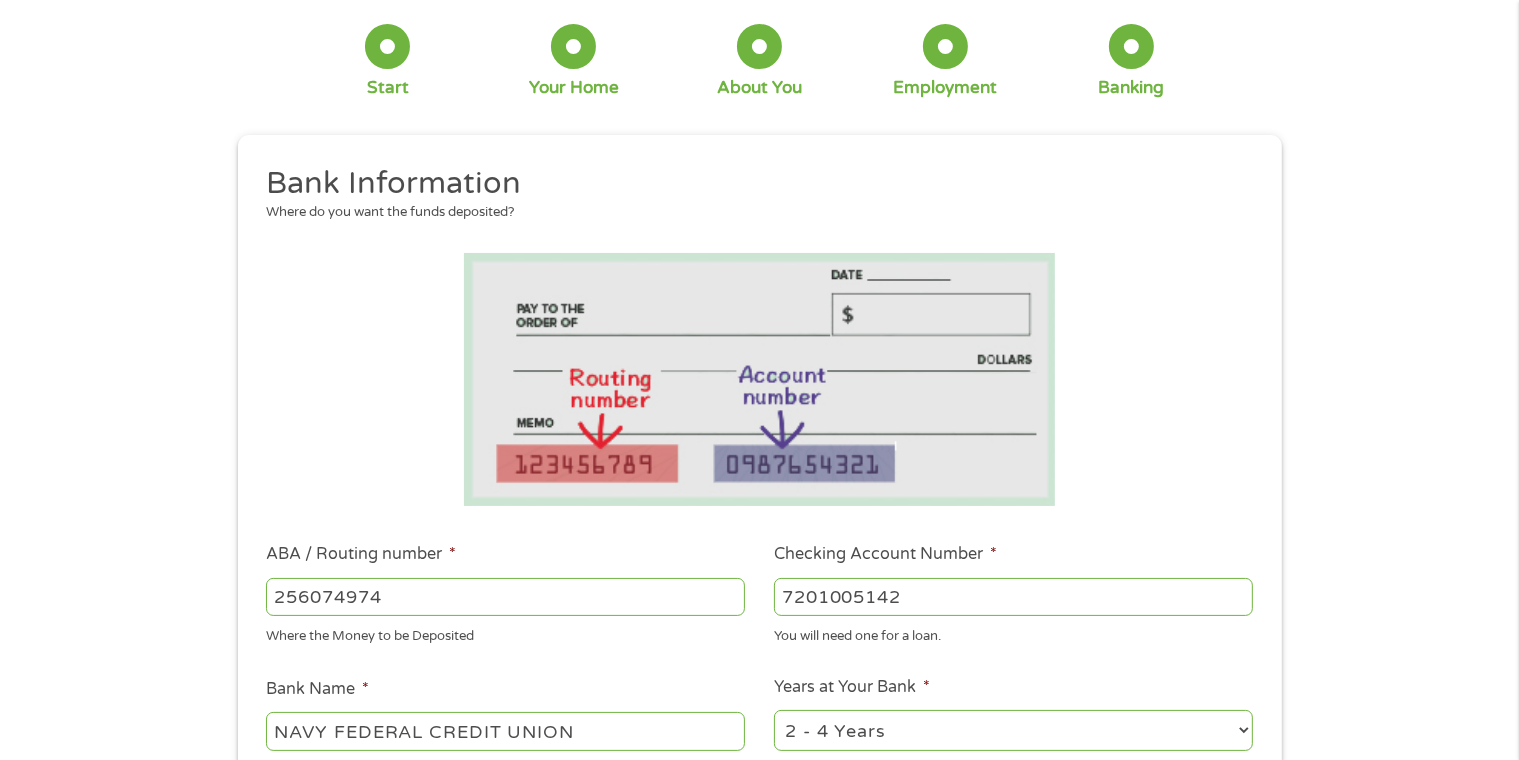 scroll, scrollTop: 200, scrollLeft: 0, axis: vertical 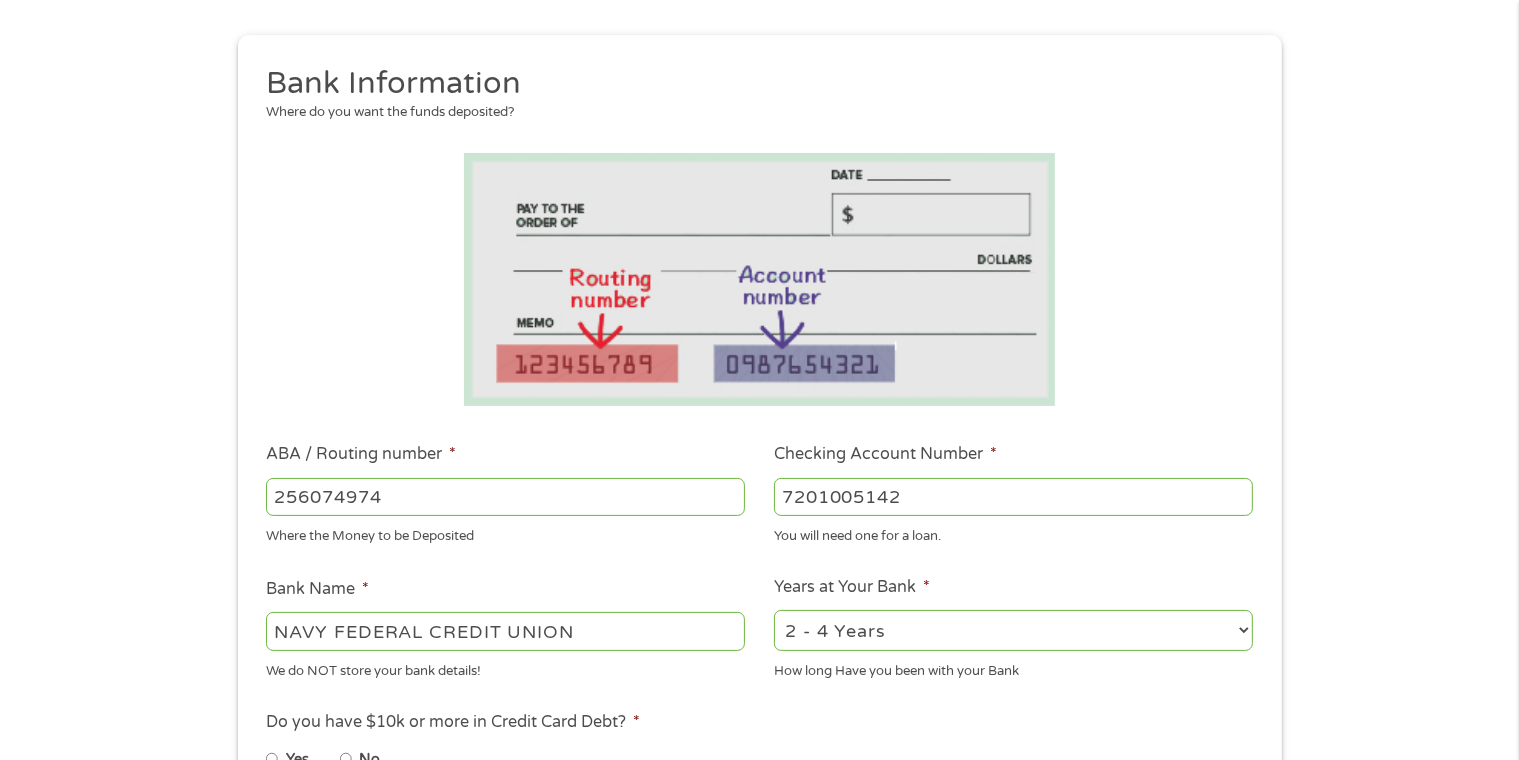 type on "7201005142" 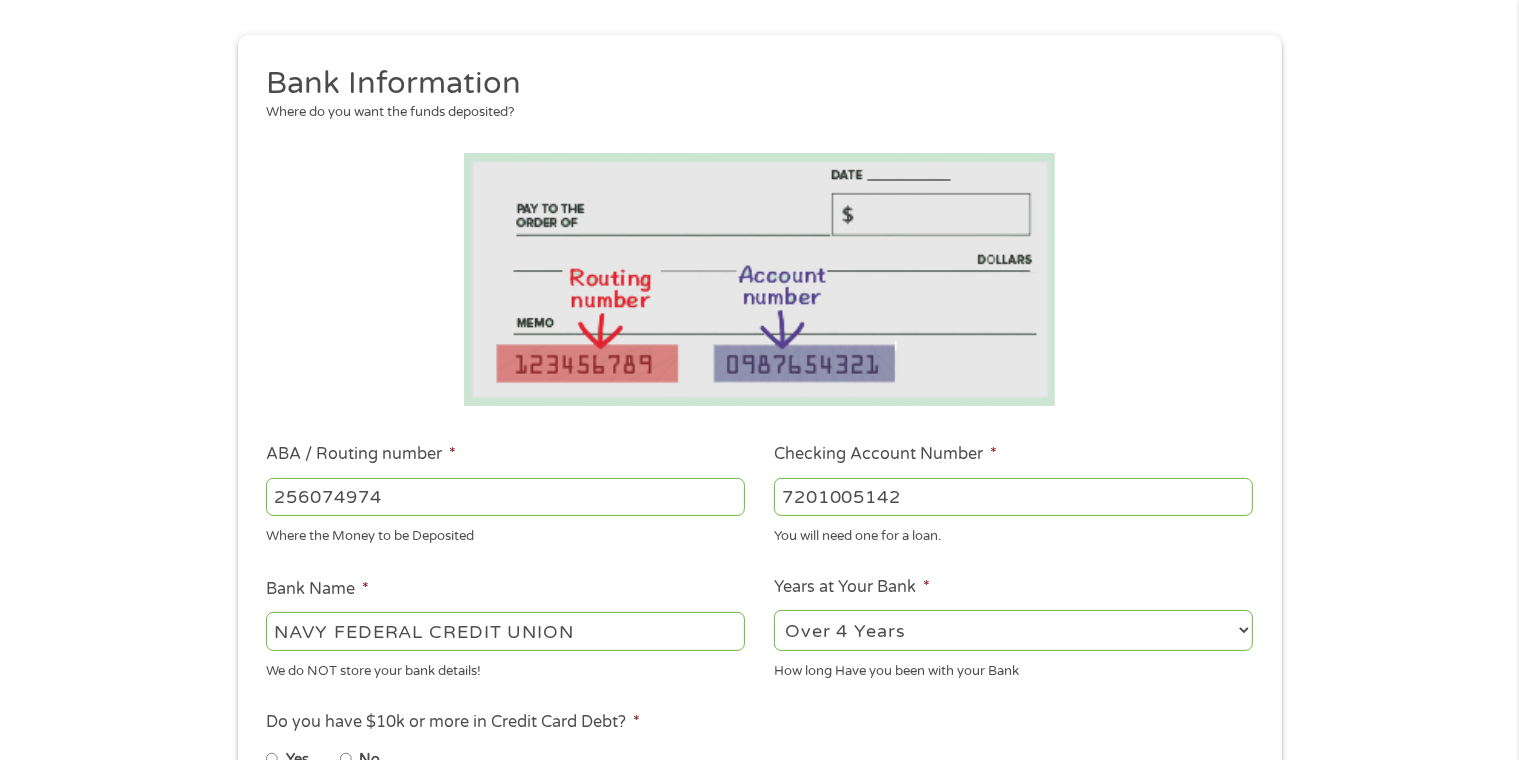 click on "2 - 4 Years 6 - 12 Months 1 - 2 Years Over 4 Years" at bounding box center [1013, 630] 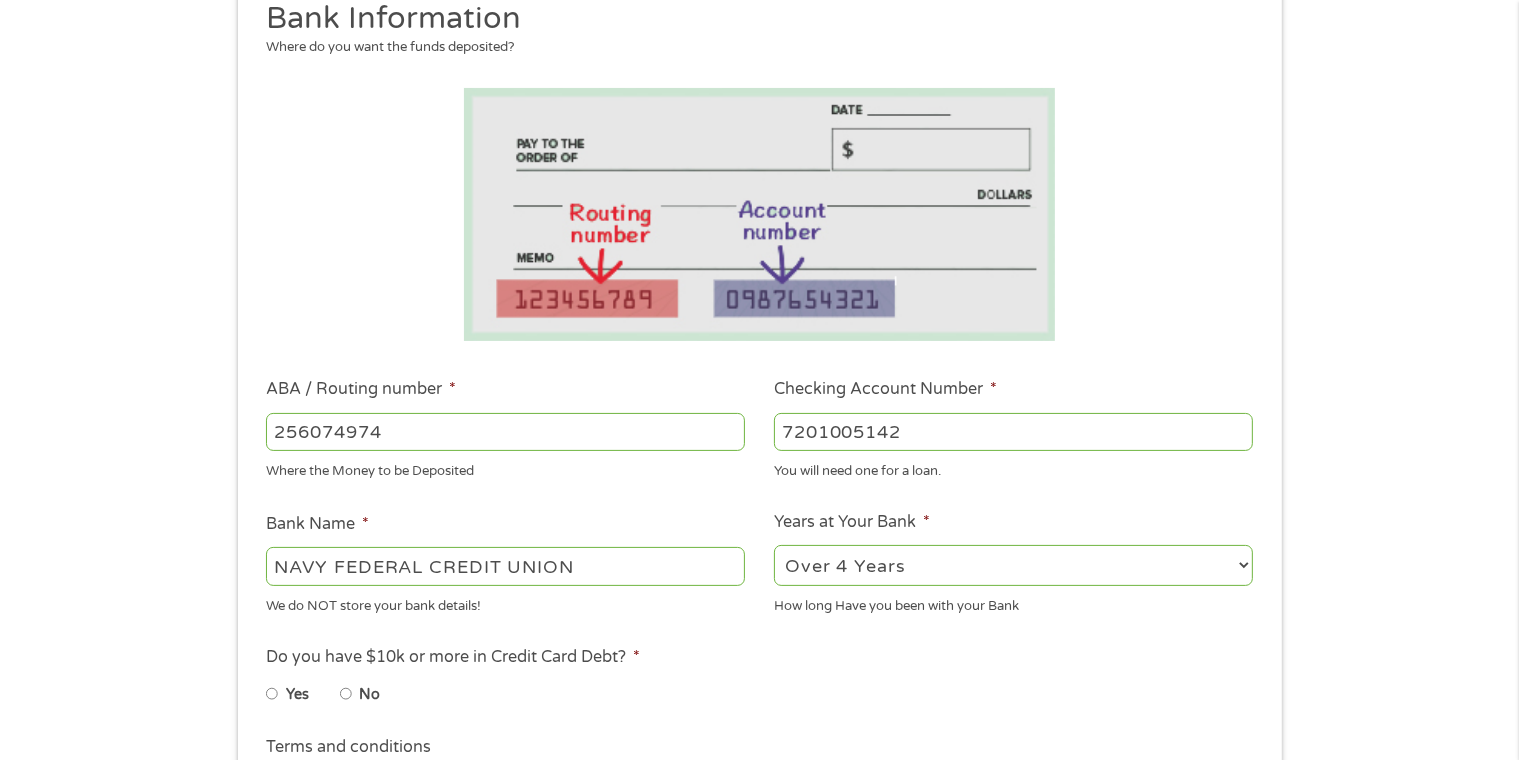 scroll, scrollTop: 300, scrollLeft: 0, axis: vertical 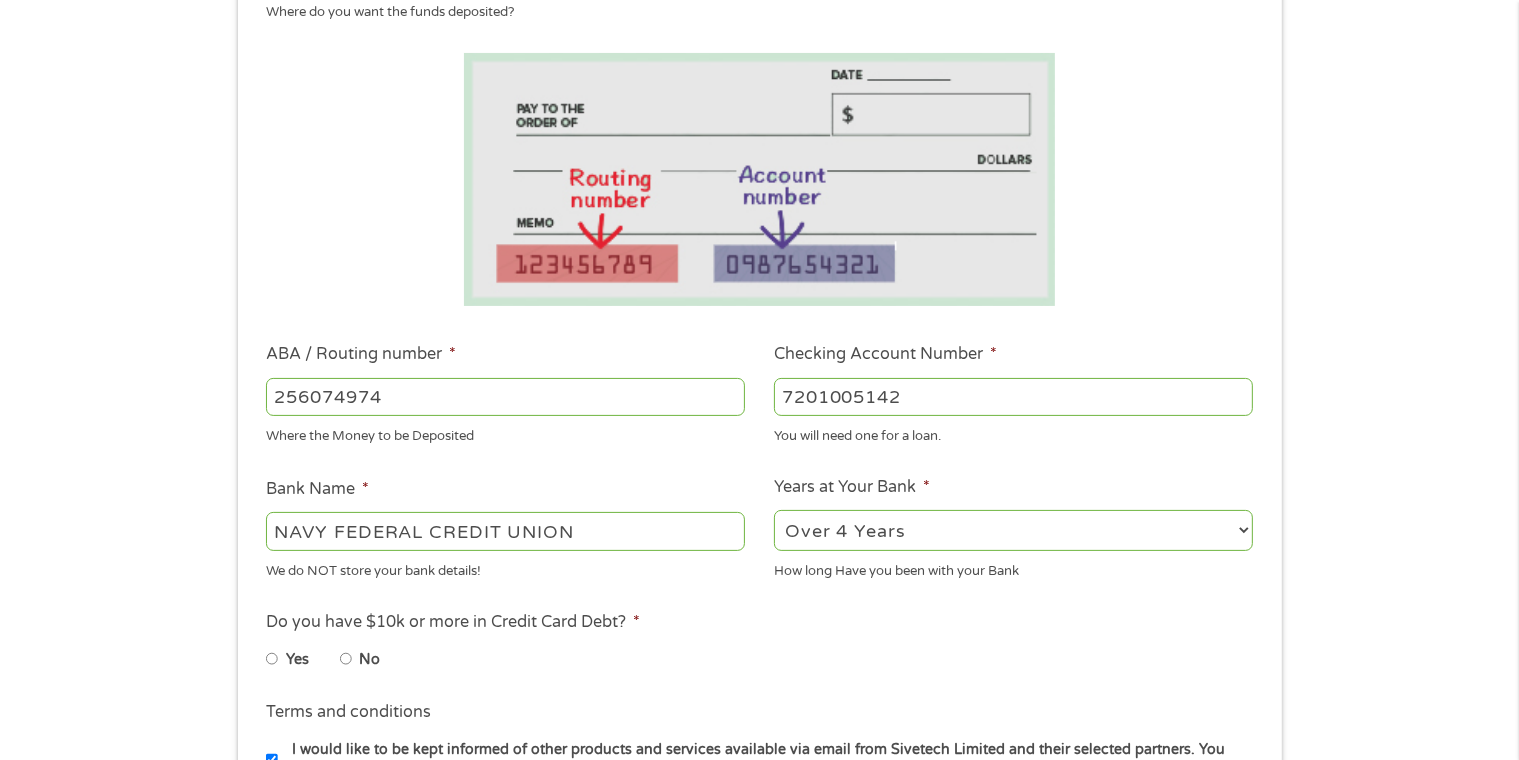 click on "No" at bounding box center [346, 659] 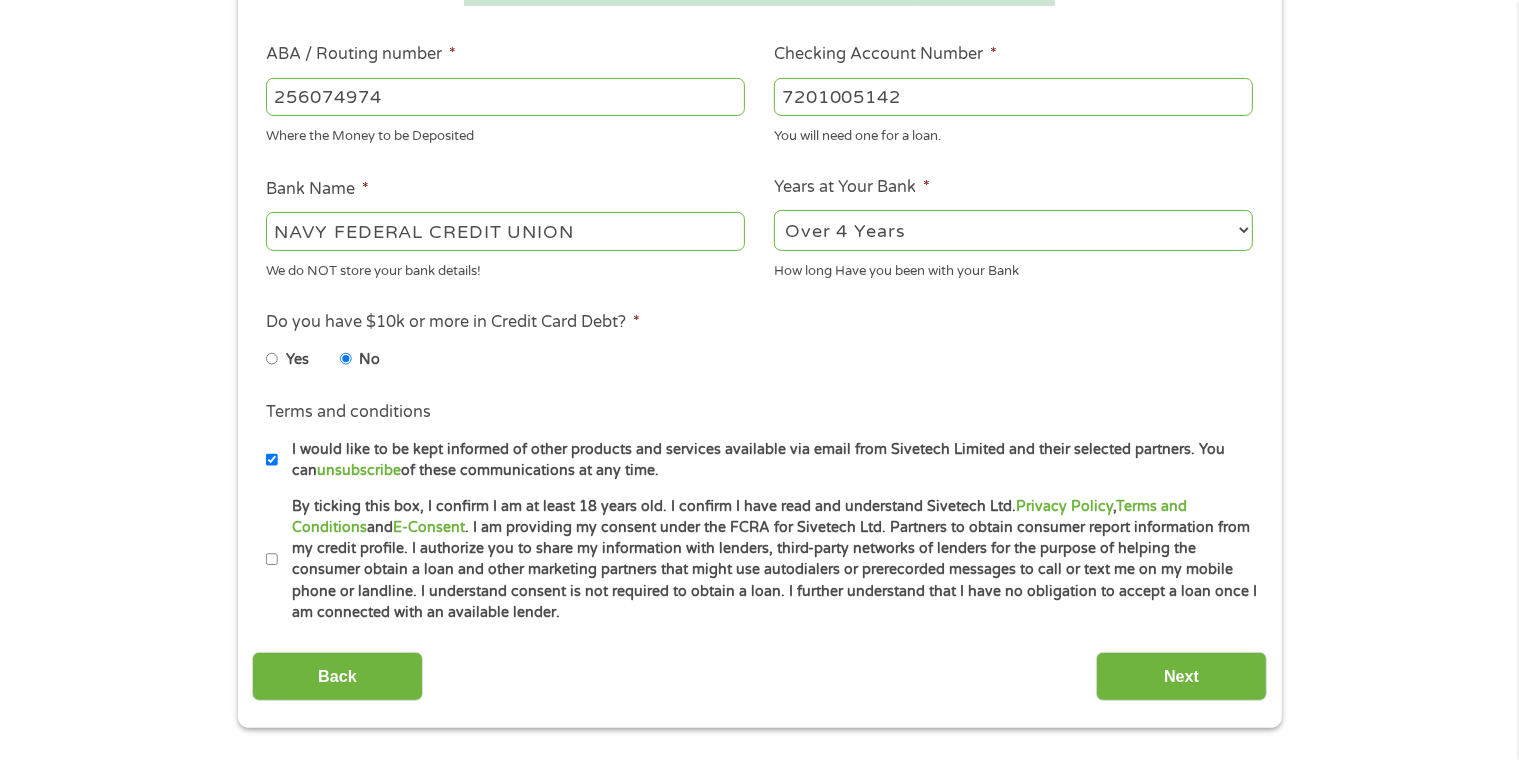 scroll, scrollTop: 700, scrollLeft: 0, axis: vertical 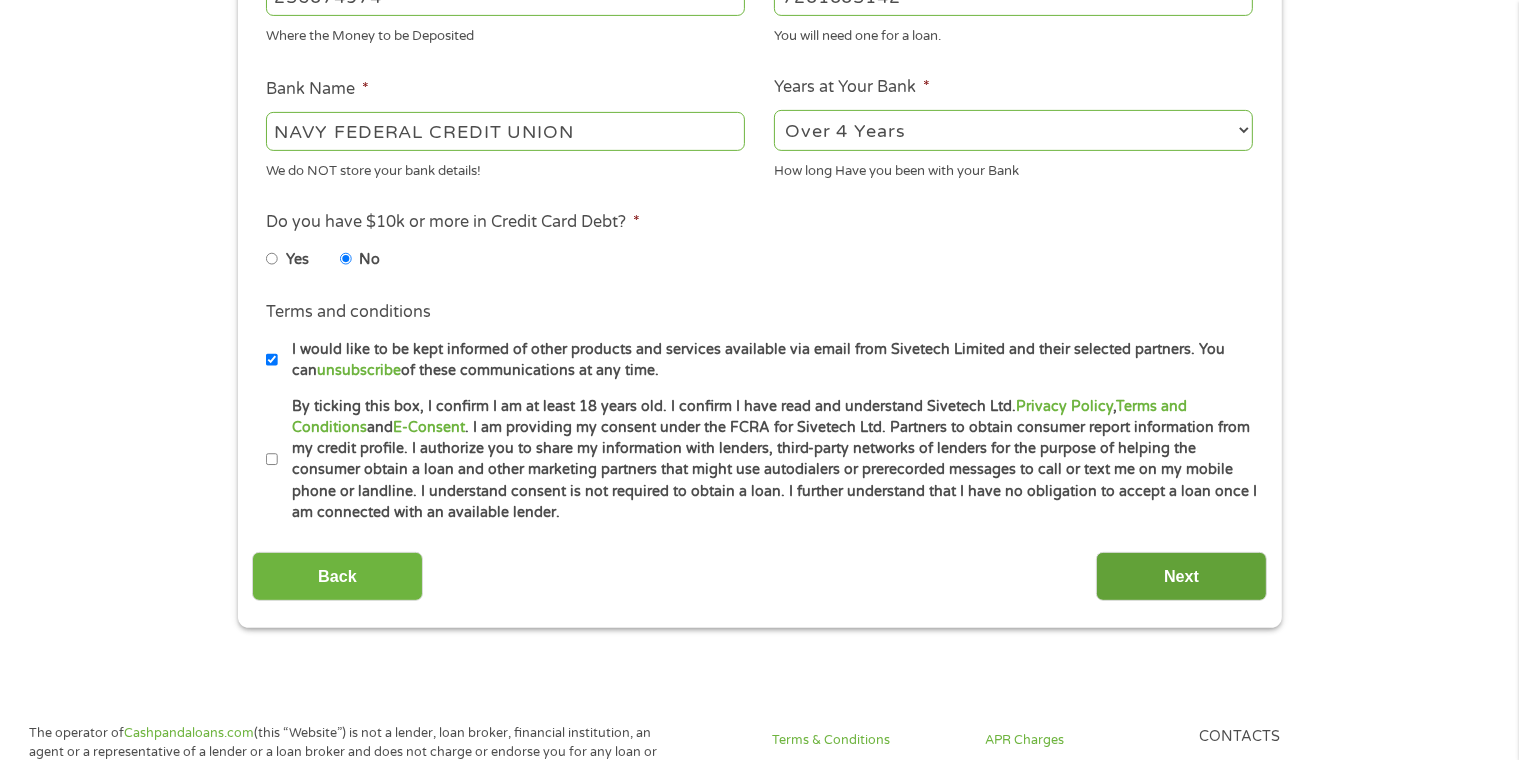 click on "Next" at bounding box center (1181, 576) 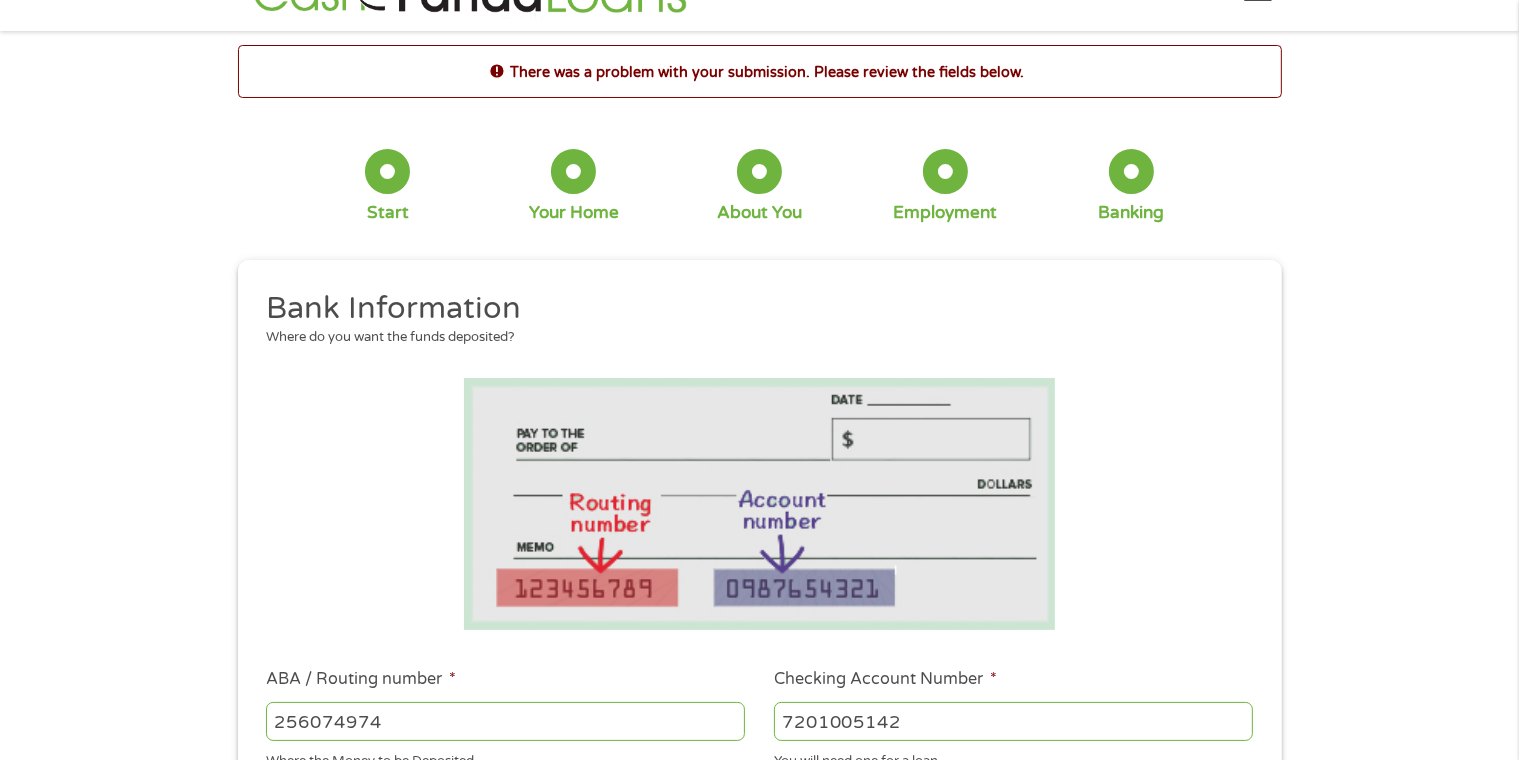 scroll, scrollTop: 0, scrollLeft: 0, axis: both 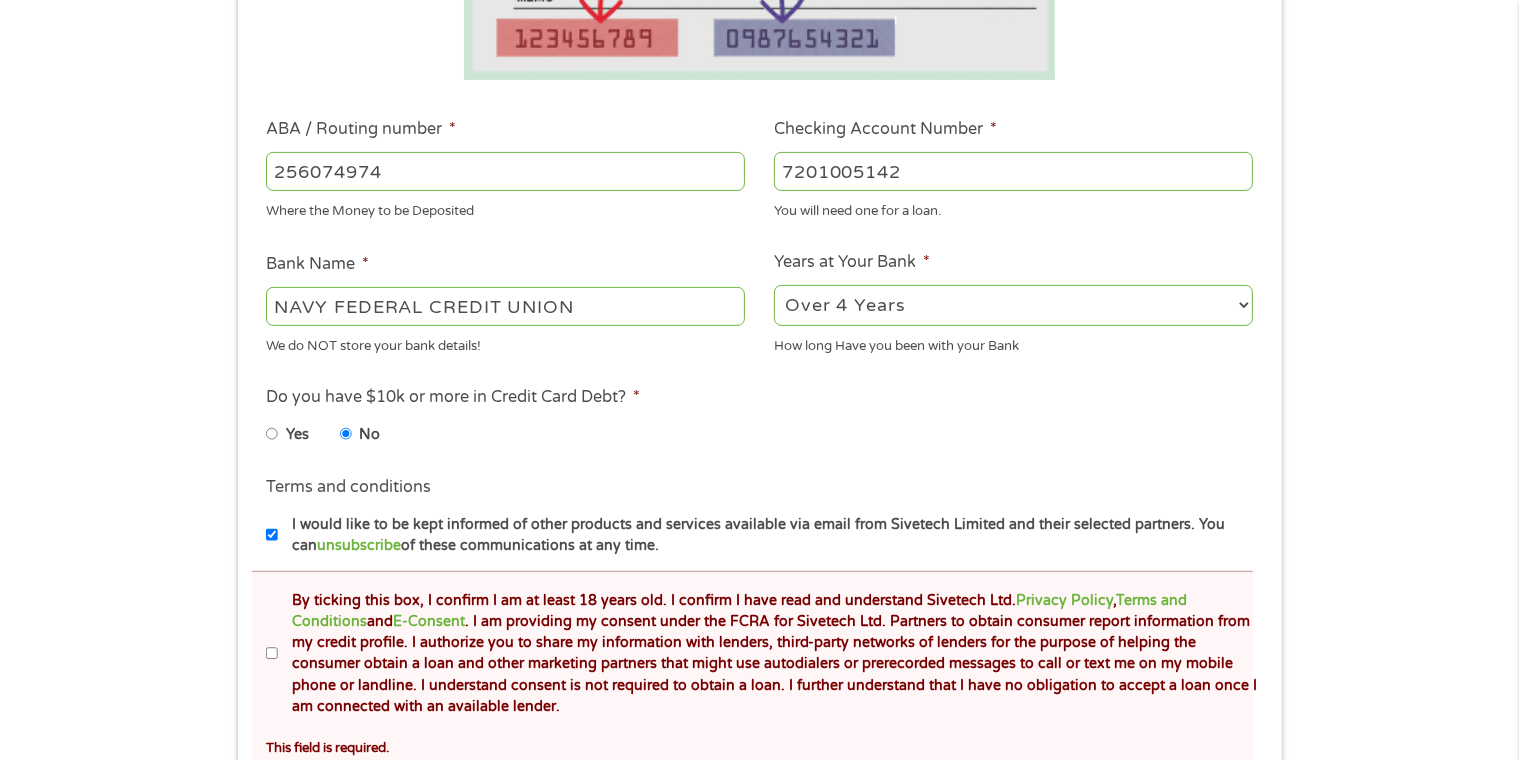 click on "By ticking this box, I confirm I am at least 18 years old. I confirm I have read and understand Sivetech Ltd.  Privacy Policy ,  Terms and Conditions  and  E-Consent . I am providing my consent under the FCRA for Sivetech Ltd. Partners to obtain consumer report information from my credit profile. I authorize you to share my information with lenders, third-party networks of lenders for the purpose of helping the consumer obtain a loan and other marketing partners that might use autodialers or prerecorded messages to call or text me on my mobile phone or landline. I understand consent is not required to obtain a loan. I further understand that I have no obligation to accept a loan once I am connected with an available lender." at bounding box center (272, 654) 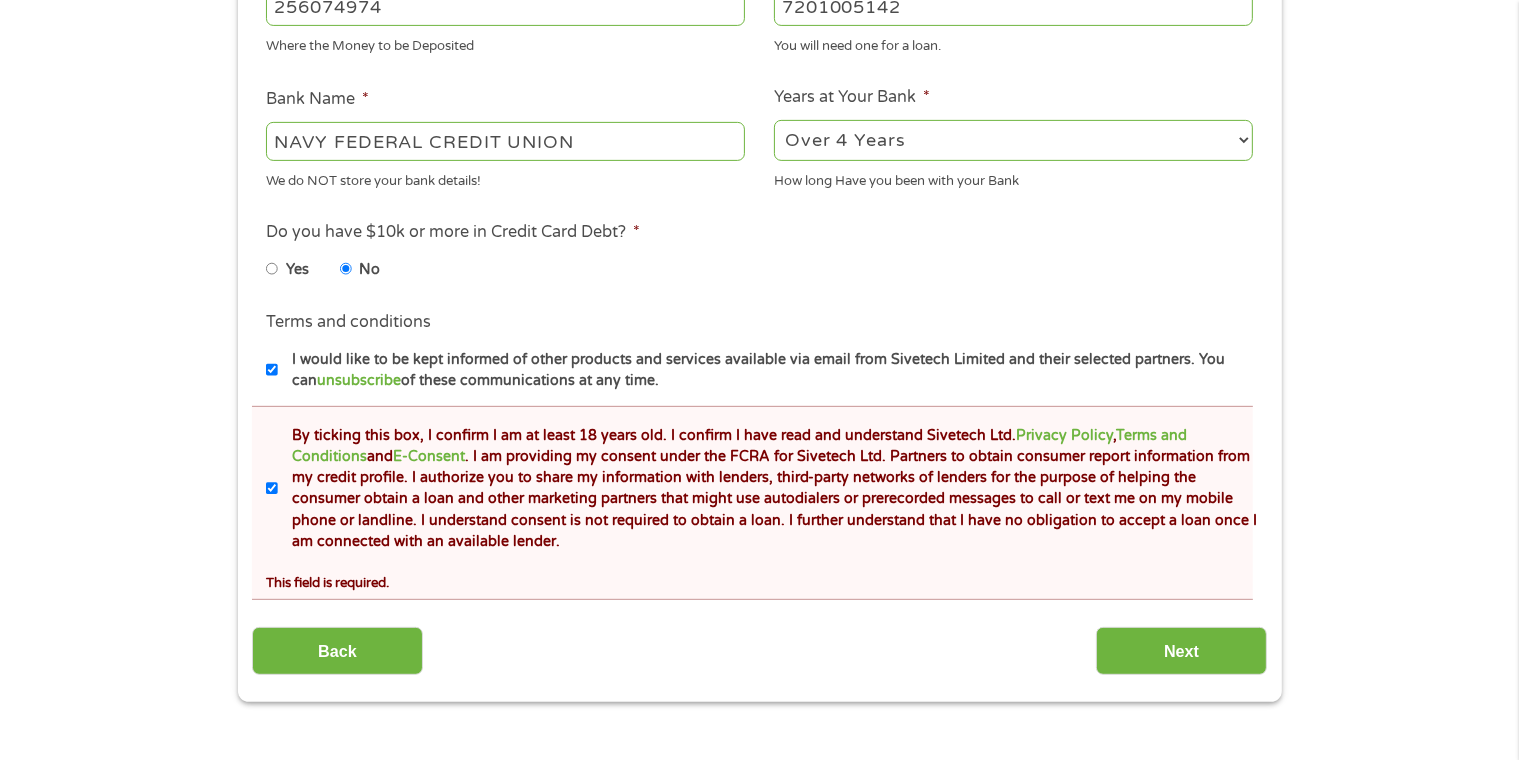 scroll, scrollTop: 800, scrollLeft: 0, axis: vertical 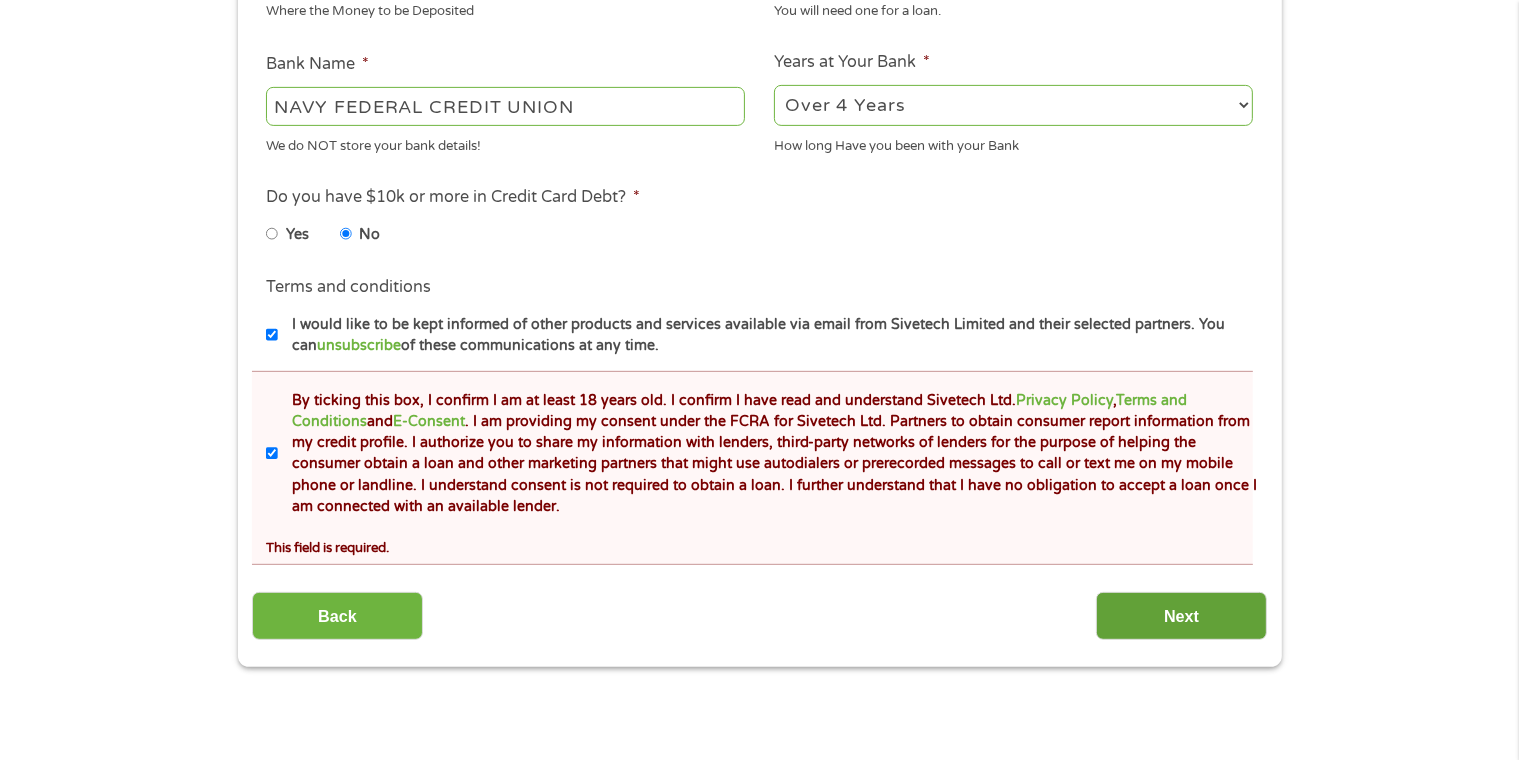 click on "Next" at bounding box center [1181, 616] 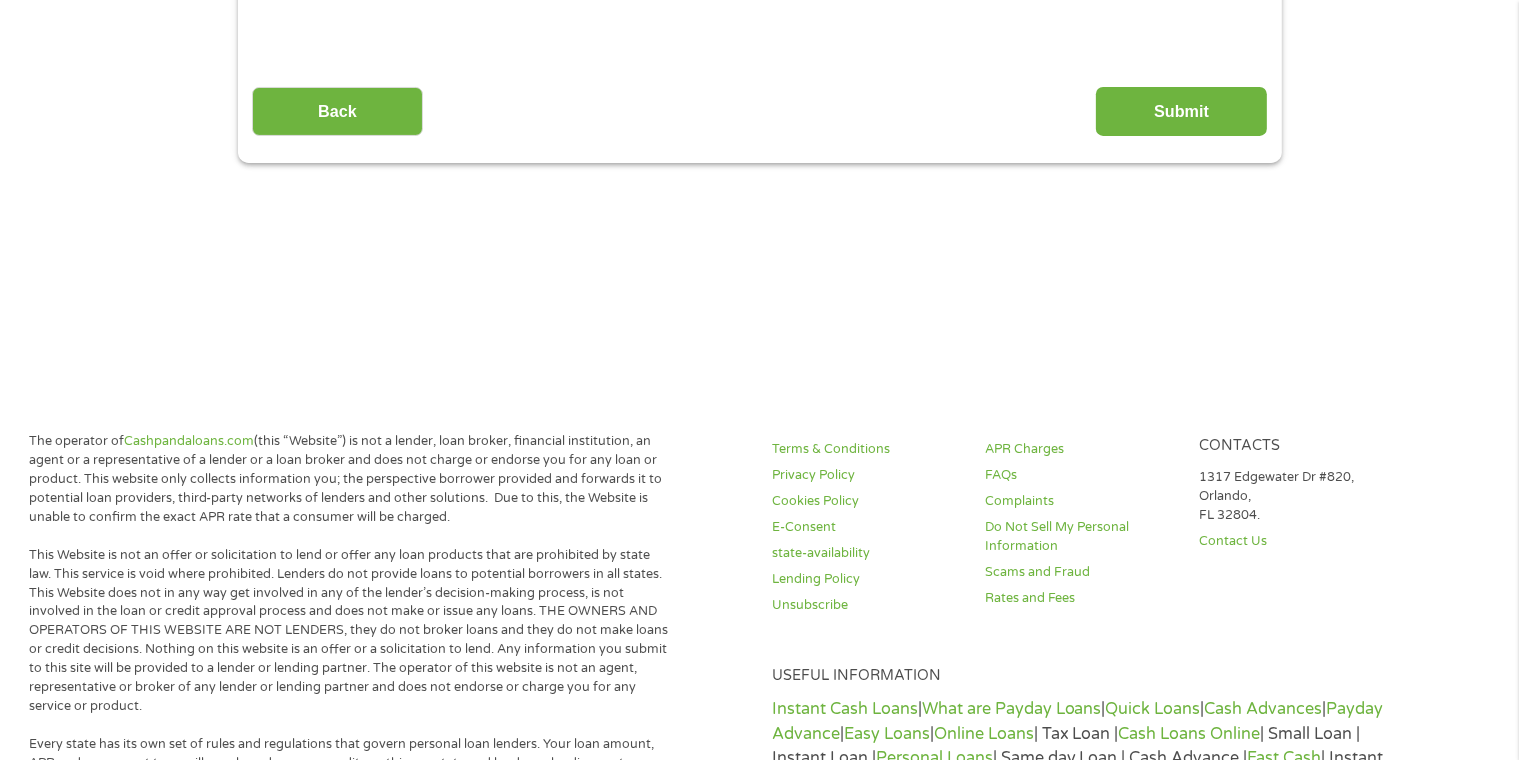 scroll, scrollTop: 0, scrollLeft: 0, axis: both 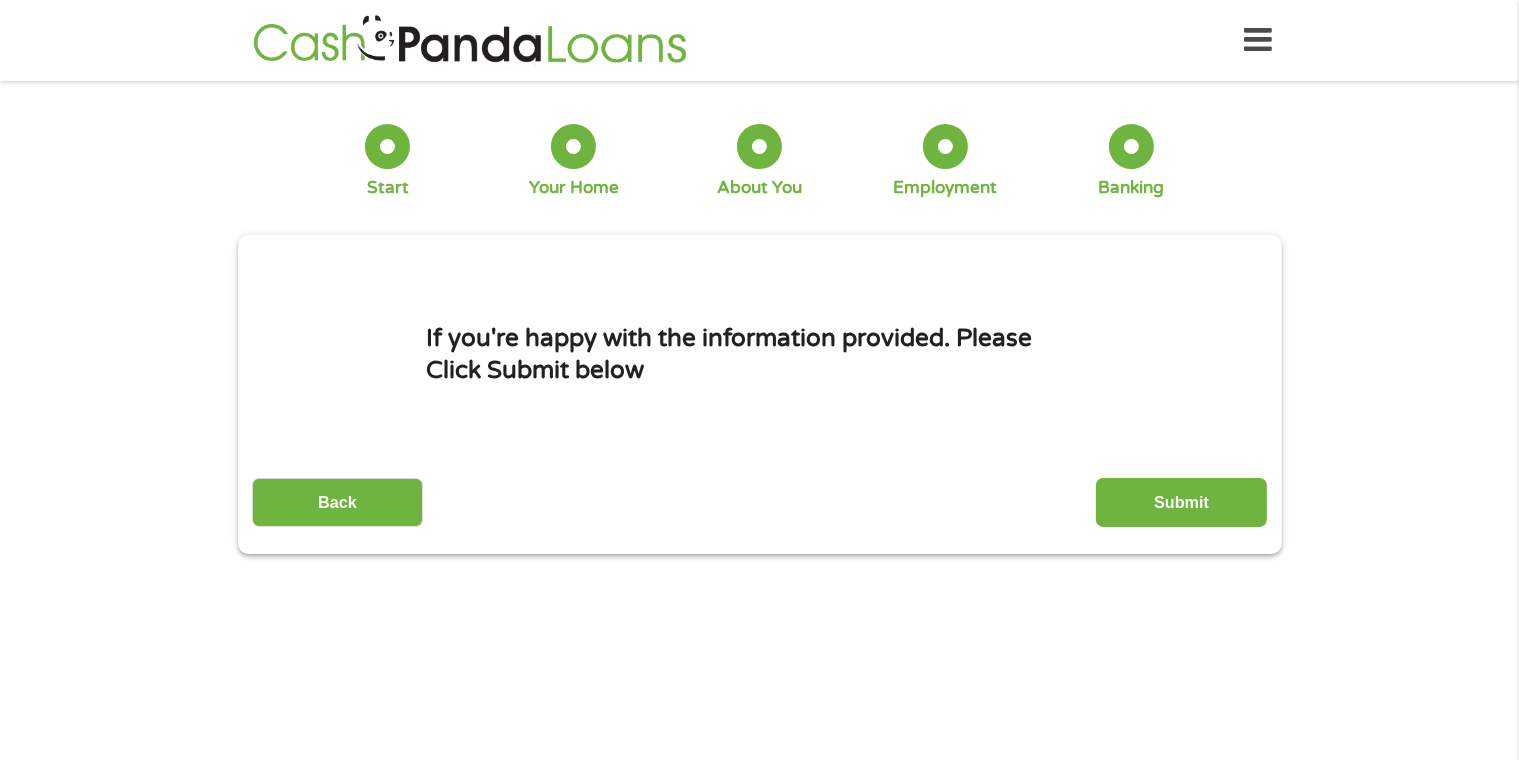 click on "Submit" at bounding box center (1181, 502) 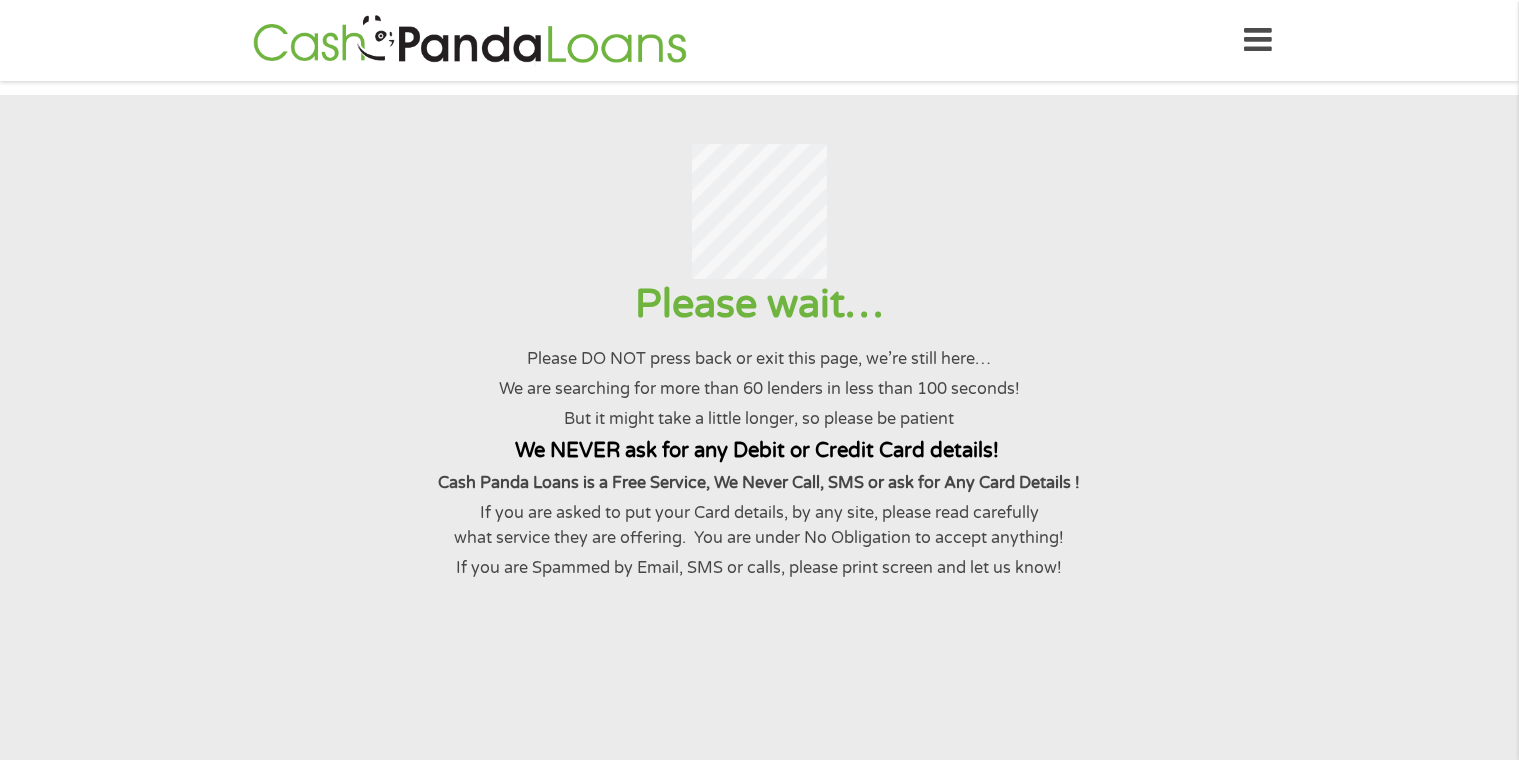 scroll, scrollTop: 0, scrollLeft: 0, axis: both 